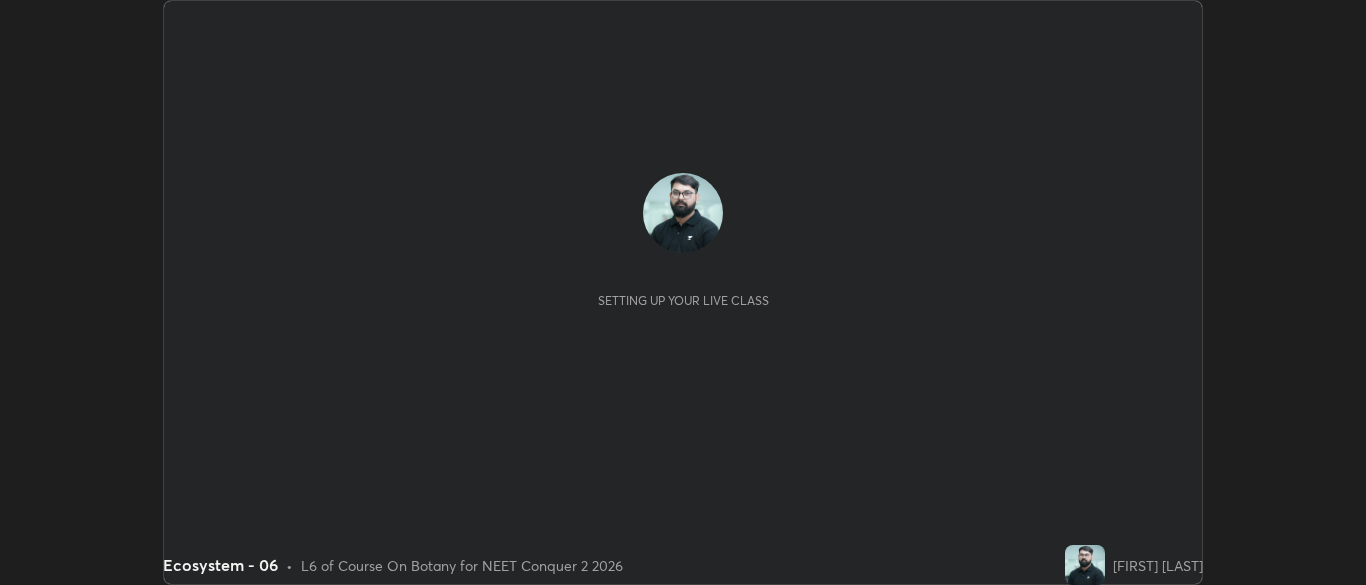 scroll, scrollTop: 0, scrollLeft: 0, axis: both 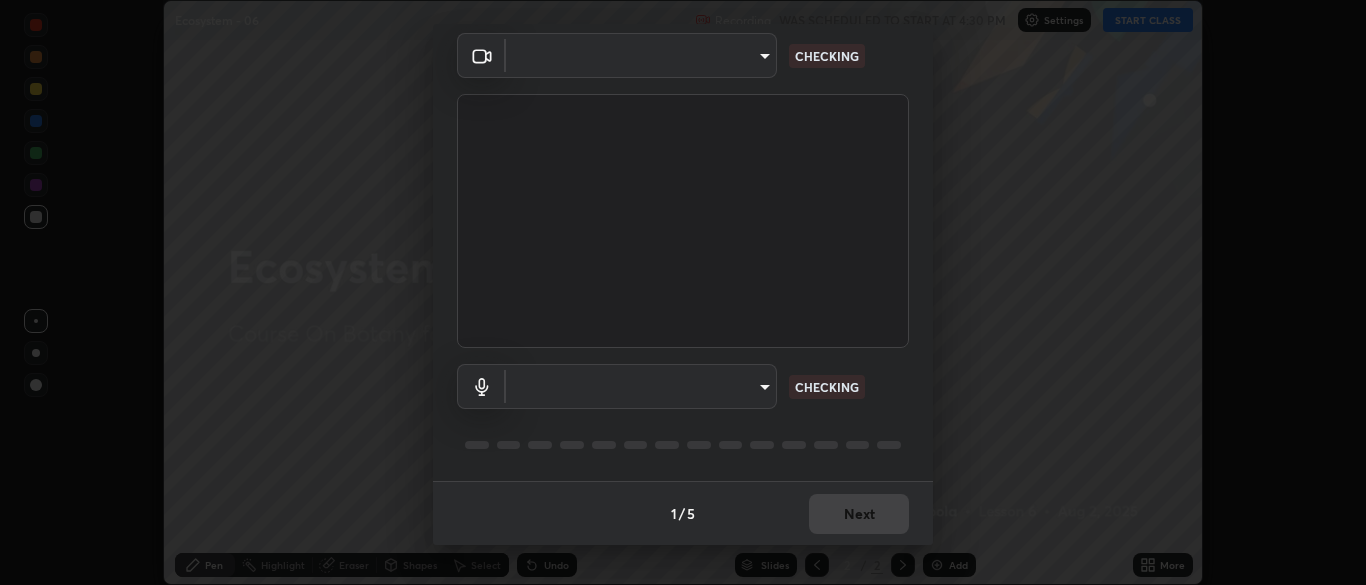 type on "b791b7b68259ed6791782f743a921bf85dec24d2091dc9c34e62ee805cb5c8b3" 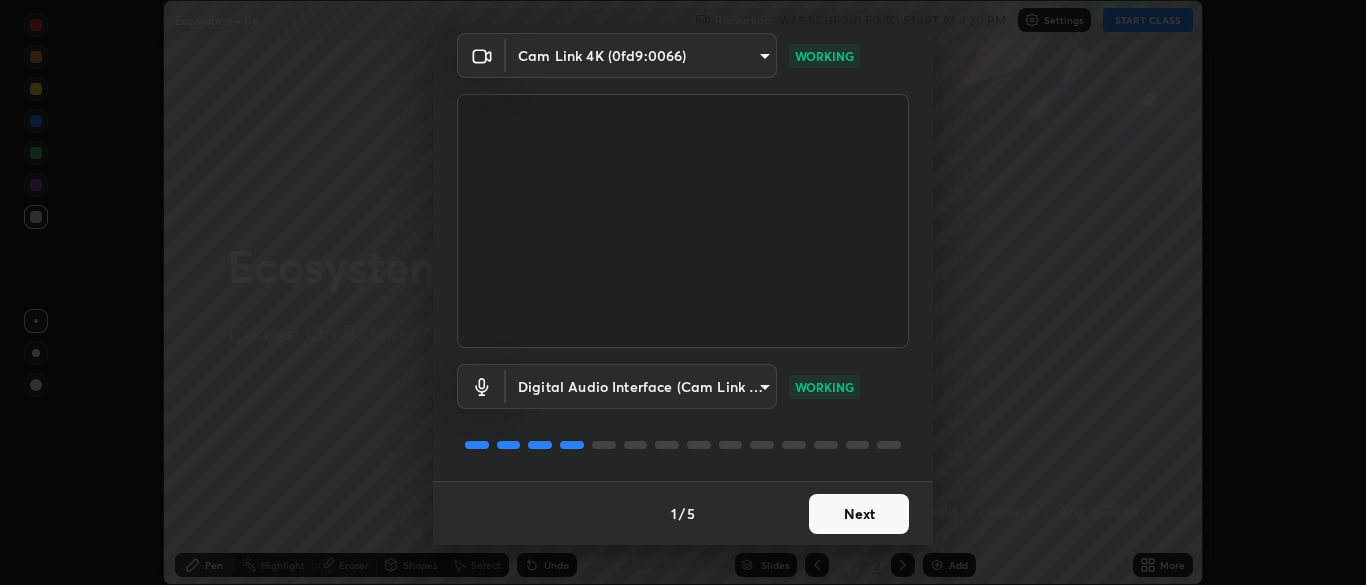click on "Next" at bounding box center (859, 514) 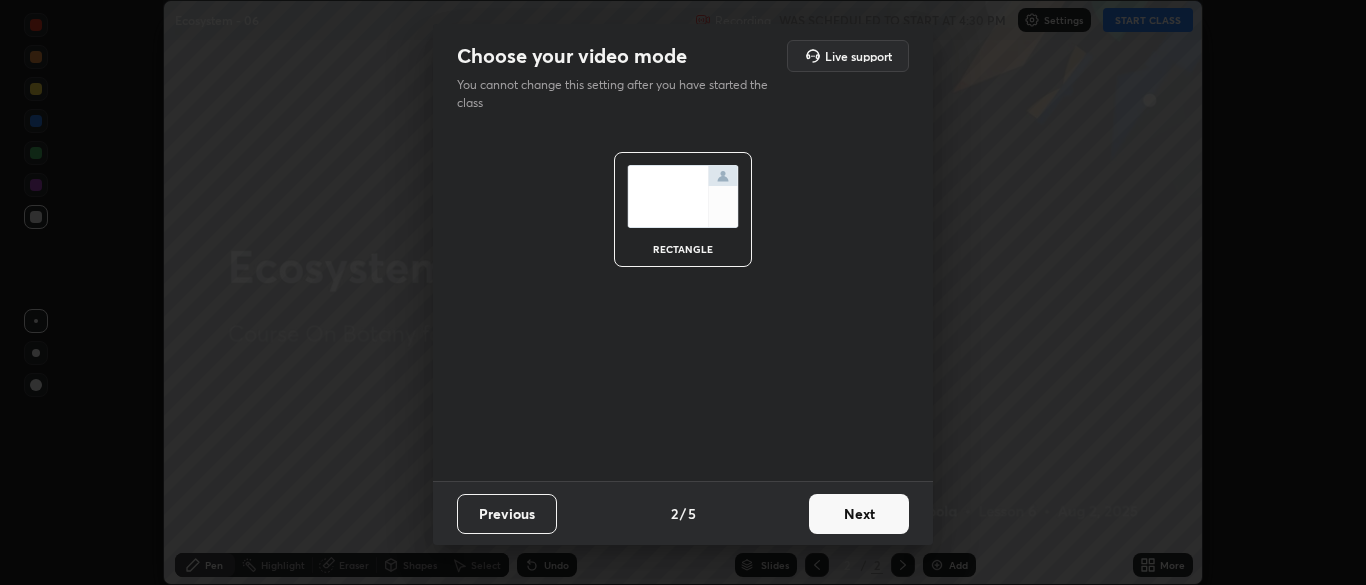 click on "Next" at bounding box center [859, 514] 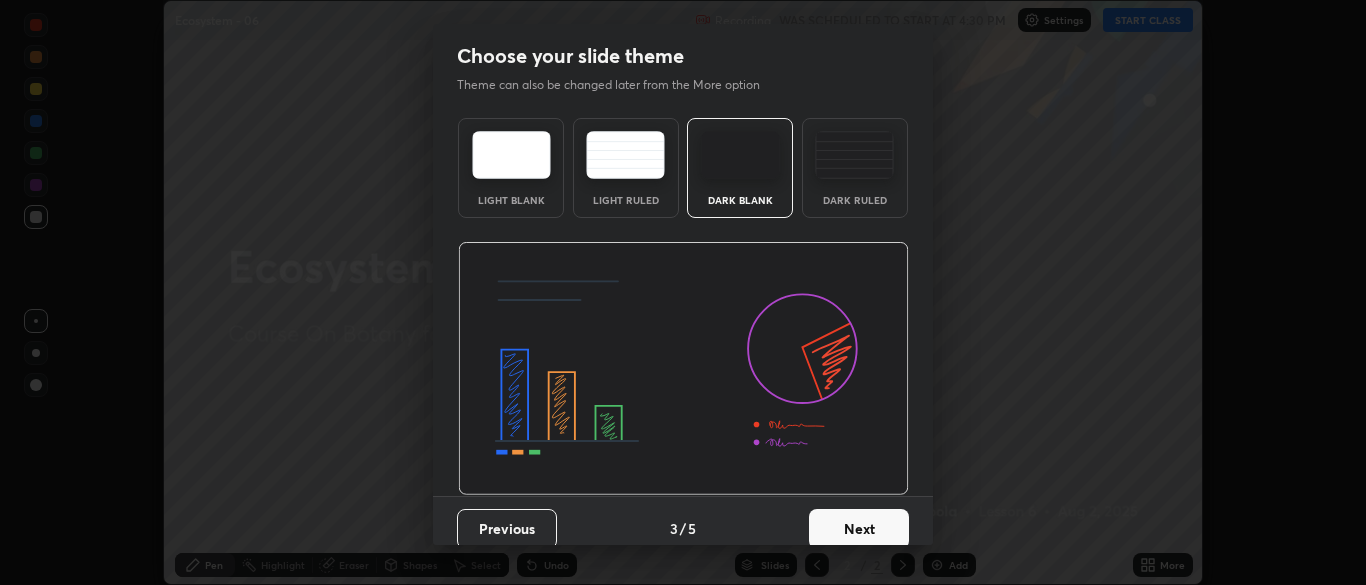 click on "Next" at bounding box center [859, 529] 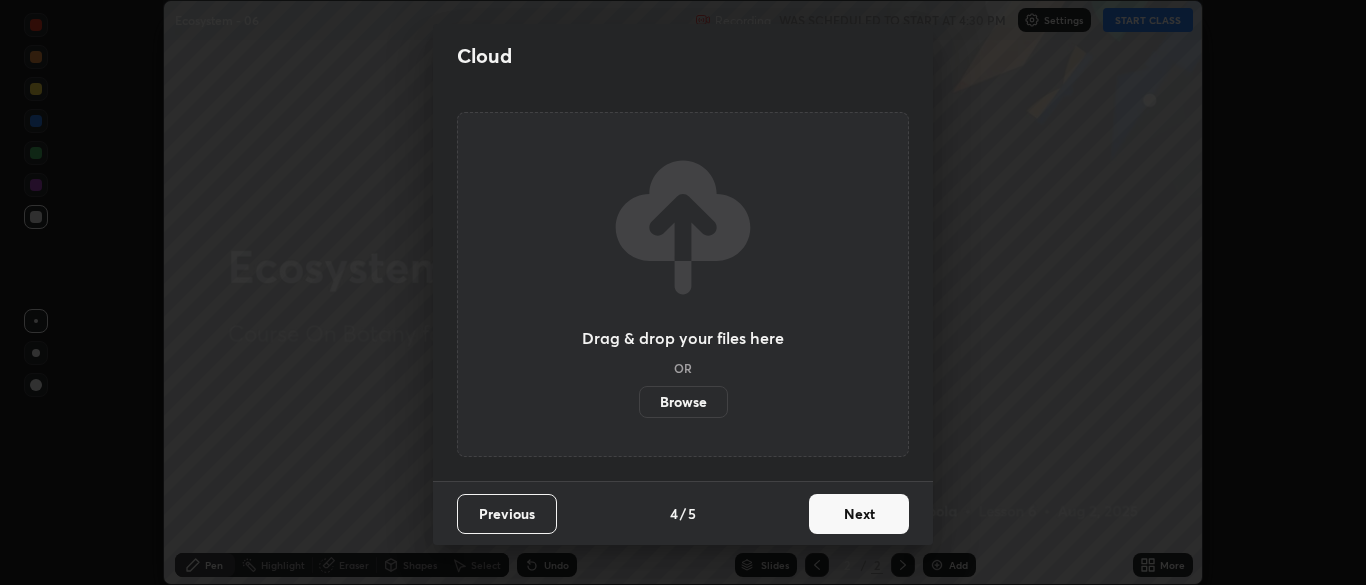 click on "Next" at bounding box center (859, 514) 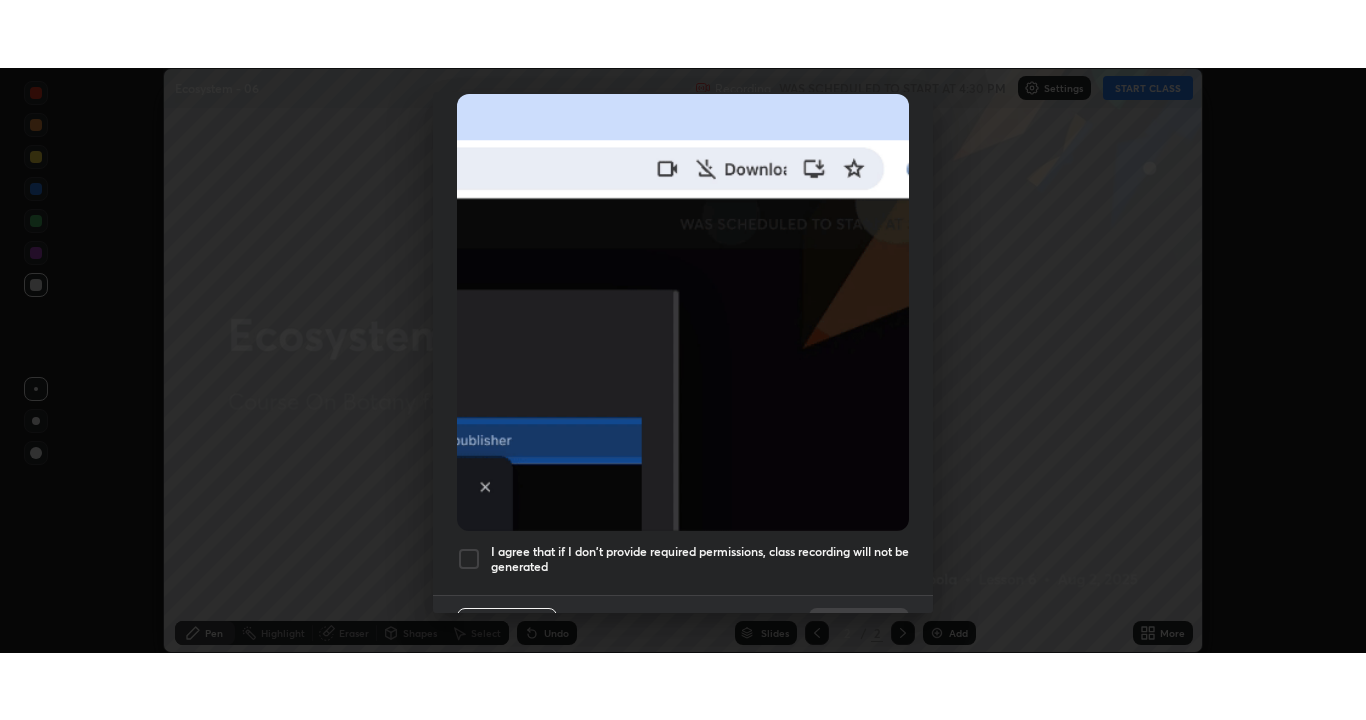 scroll, scrollTop: 479, scrollLeft: 0, axis: vertical 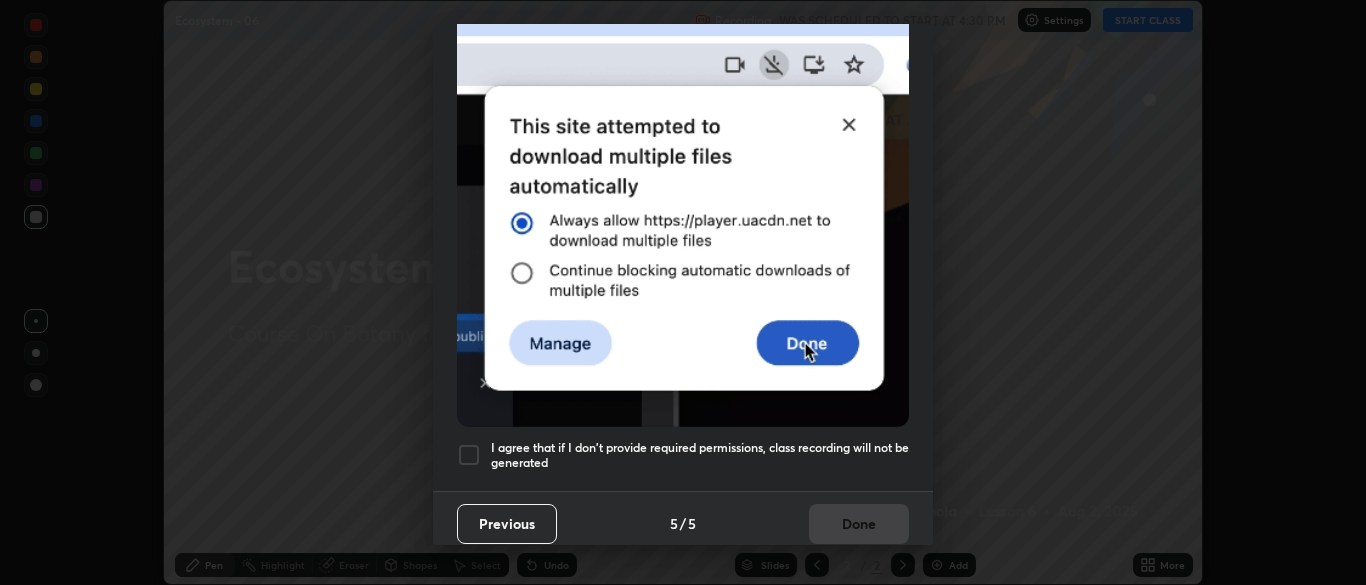 click on "I agree that if I don't provide required permissions, class recording will not be generated" at bounding box center (700, 455) 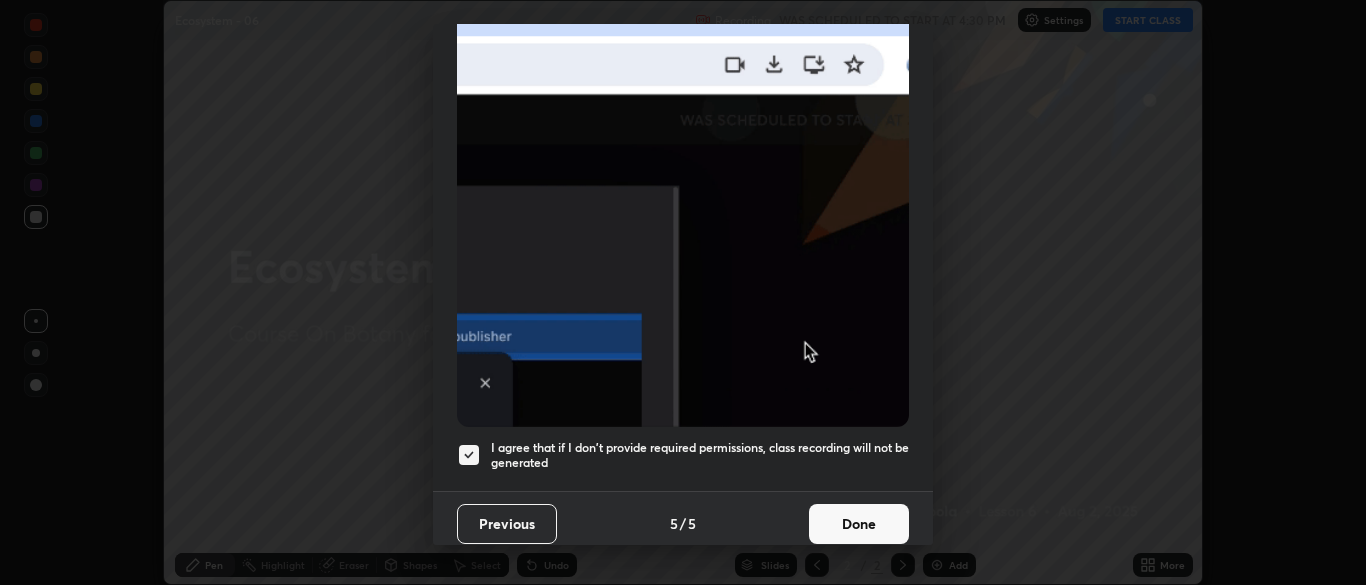 click on "Done" at bounding box center [859, 524] 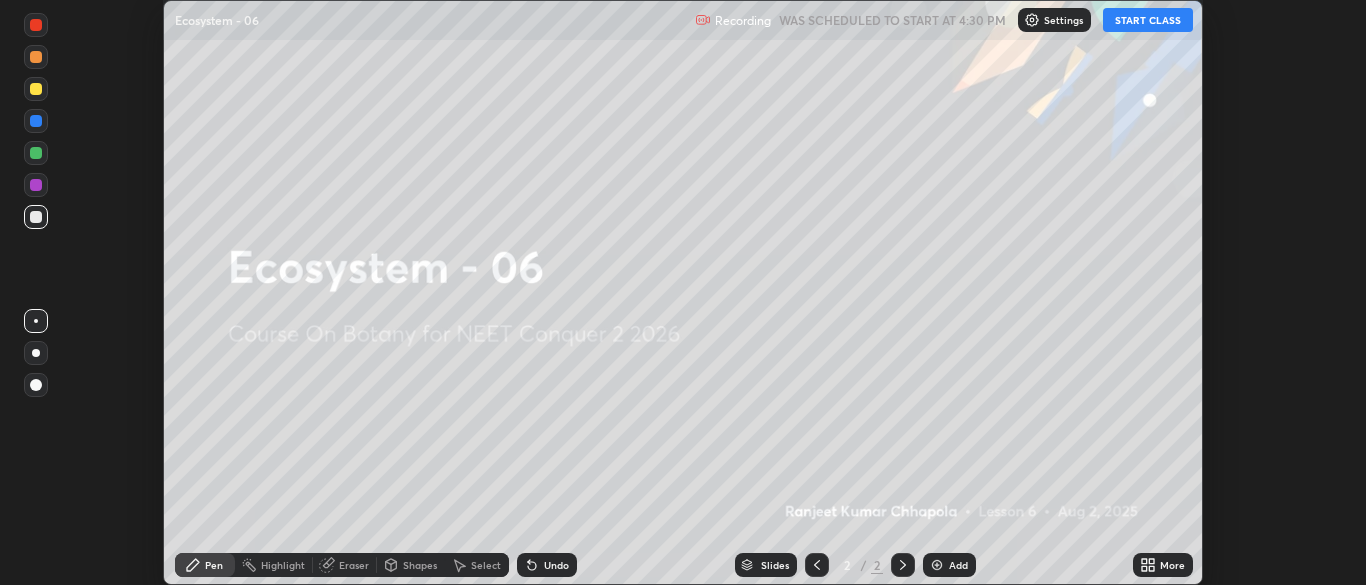 click 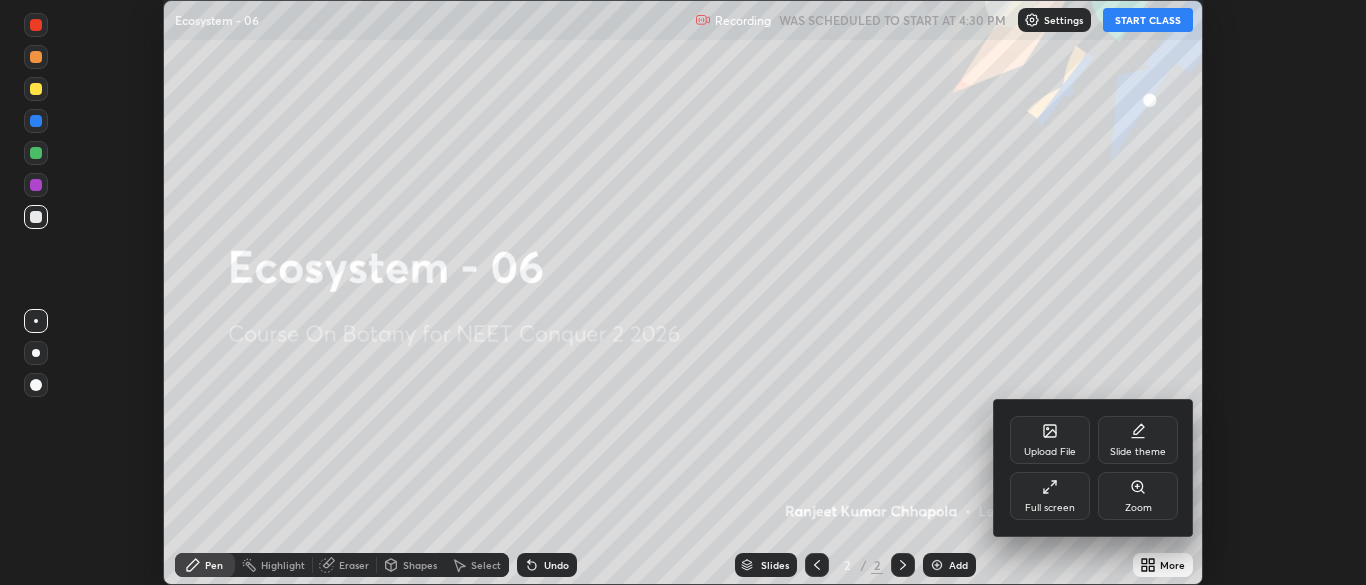 click on "Full screen" at bounding box center (1050, 496) 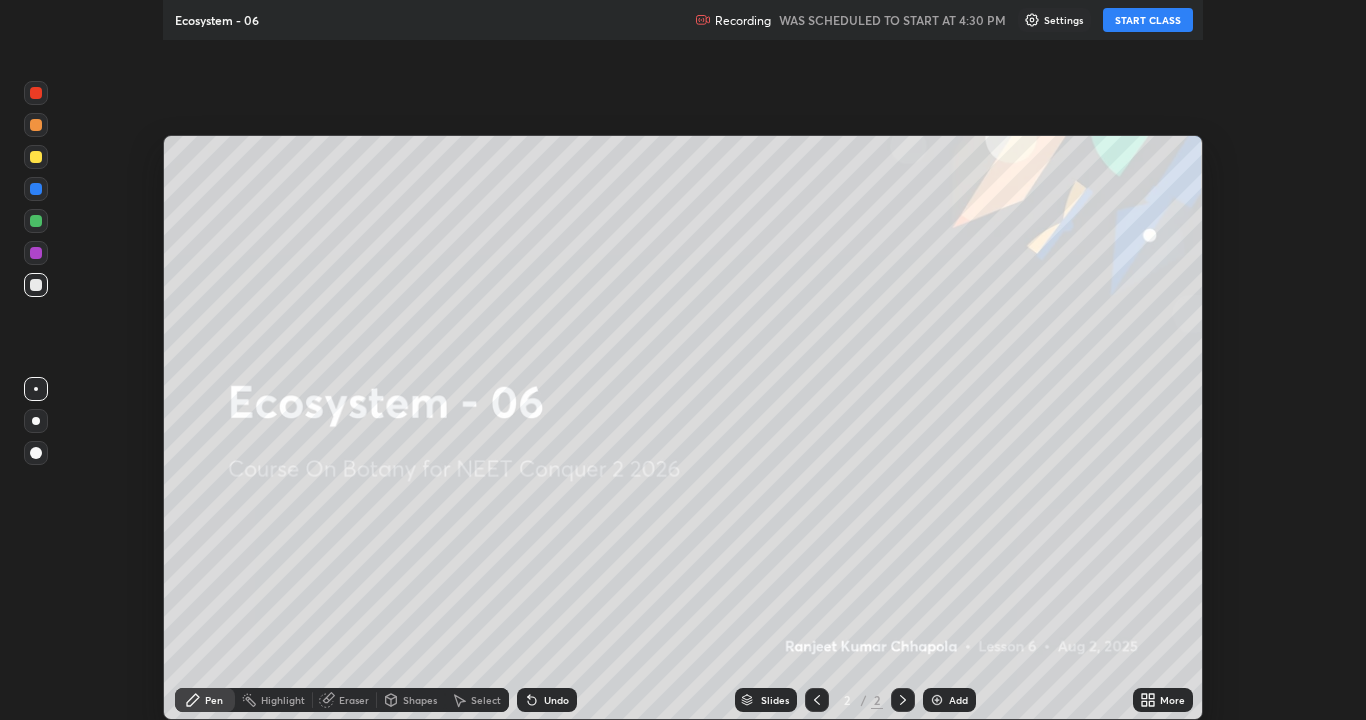 scroll, scrollTop: 99280, scrollLeft: 98634, axis: both 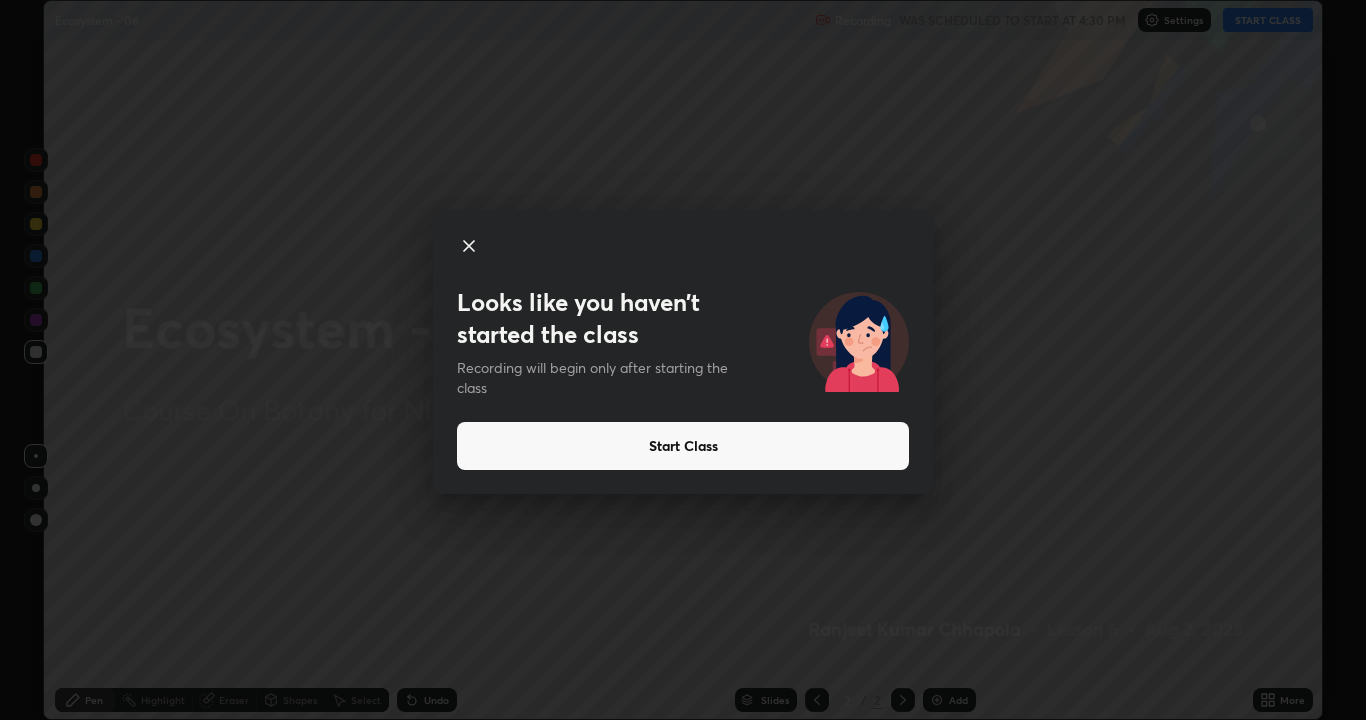 click on "Start Class" at bounding box center [683, 446] 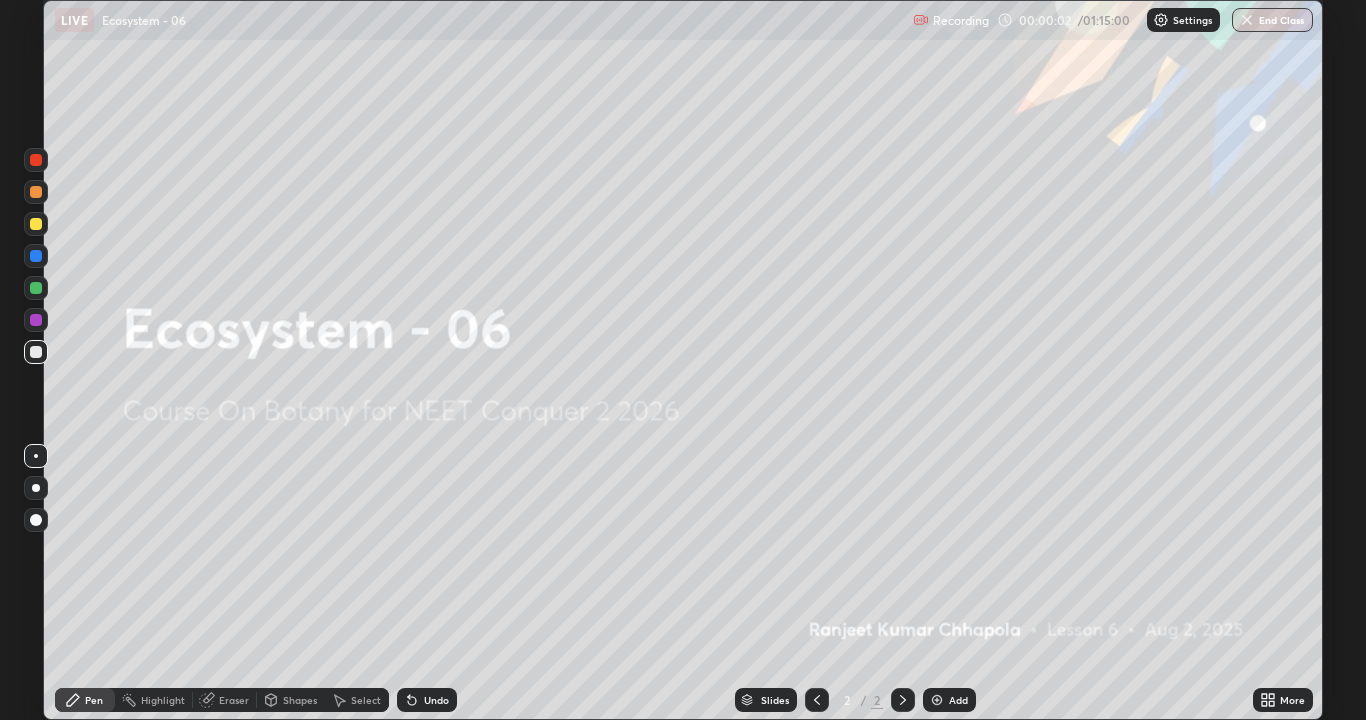 click 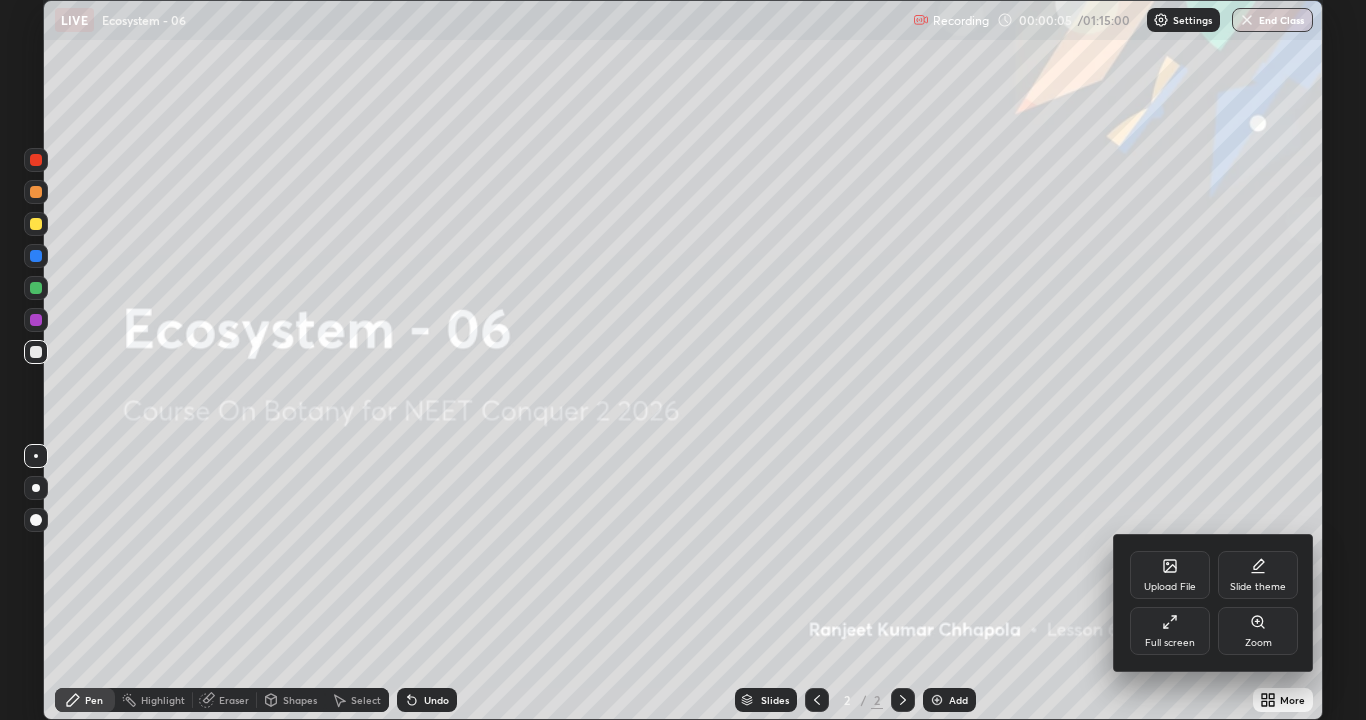 click on "Full screen" at bounding box center (1170, 631) 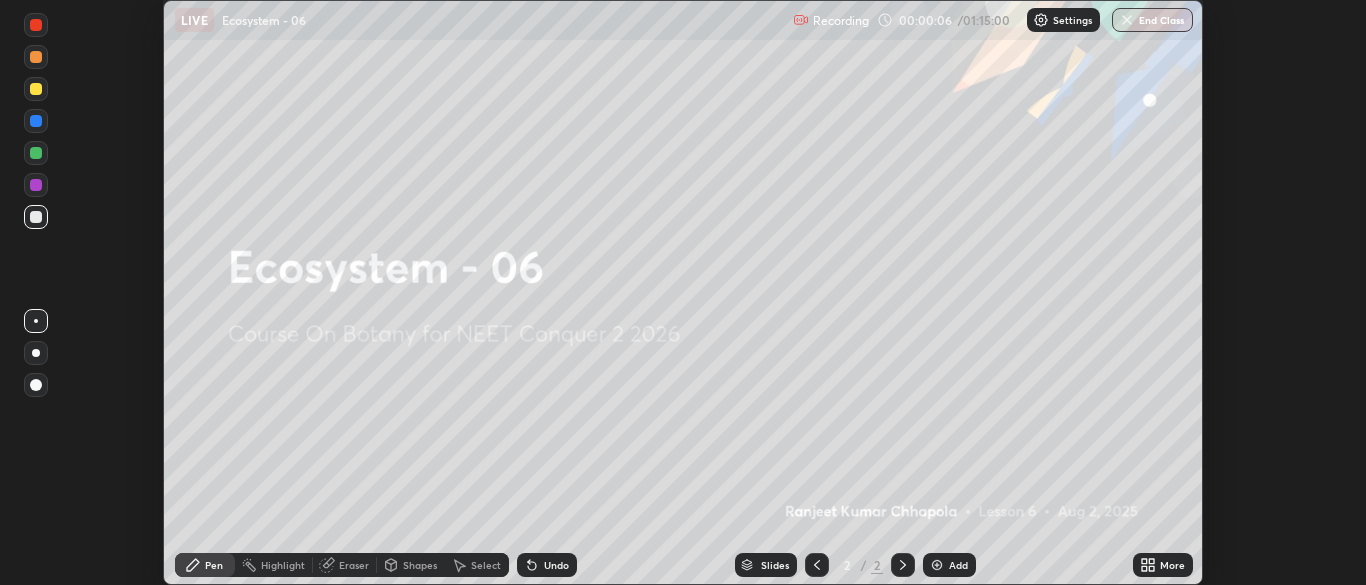 scroll, scrollTop: 585, scrollLeft: 1366, axis: both 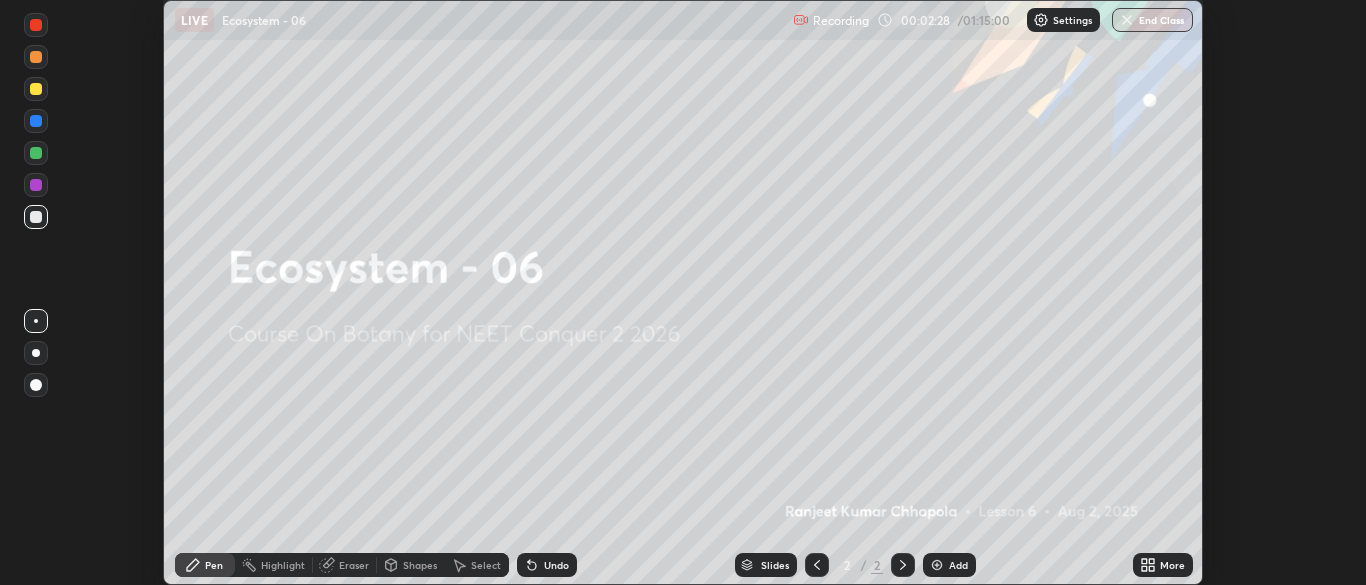 click 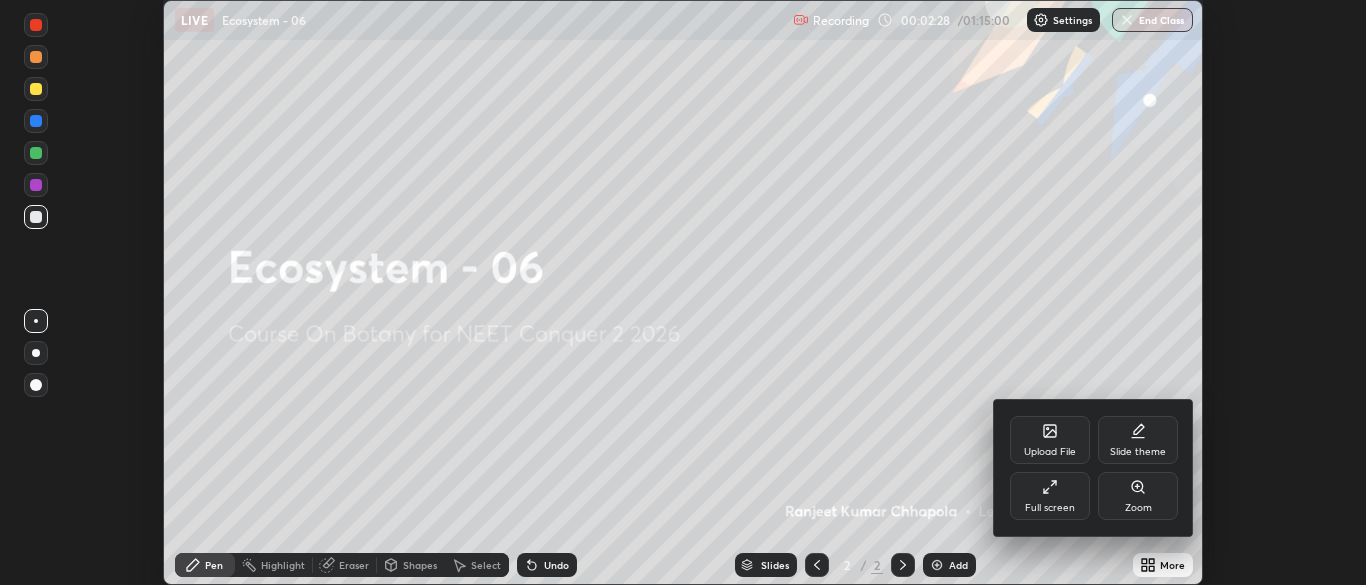 click on "Upload File" at bounding box center [1050, 440] 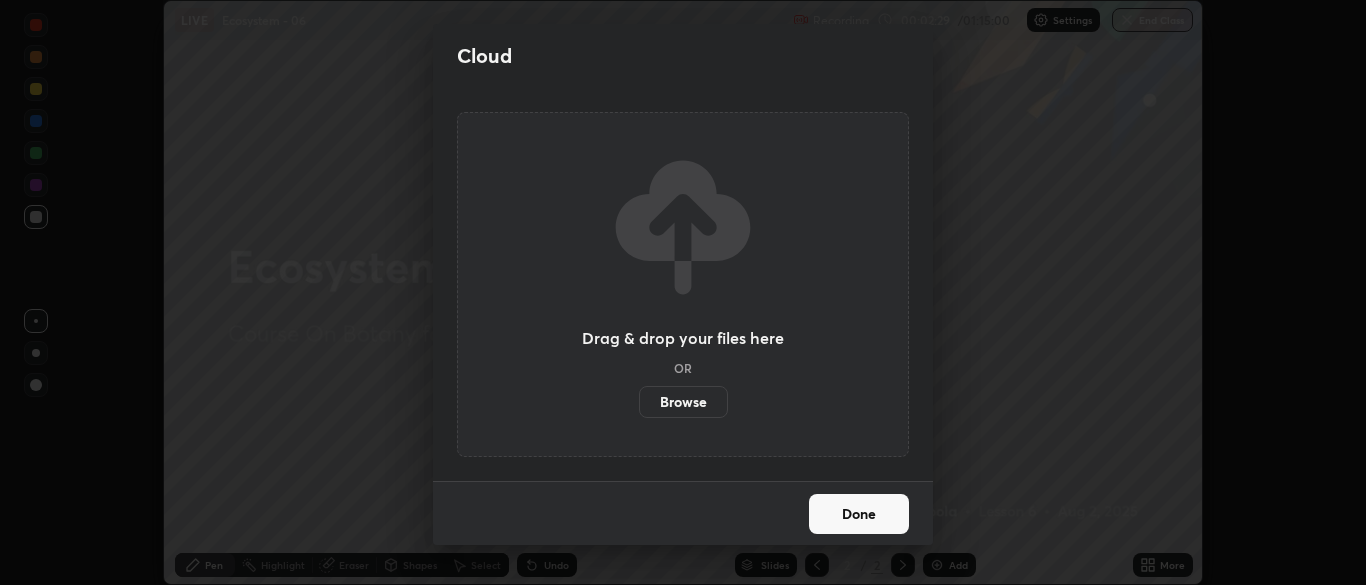 click on "Browse" at bounding box center [683, 402] 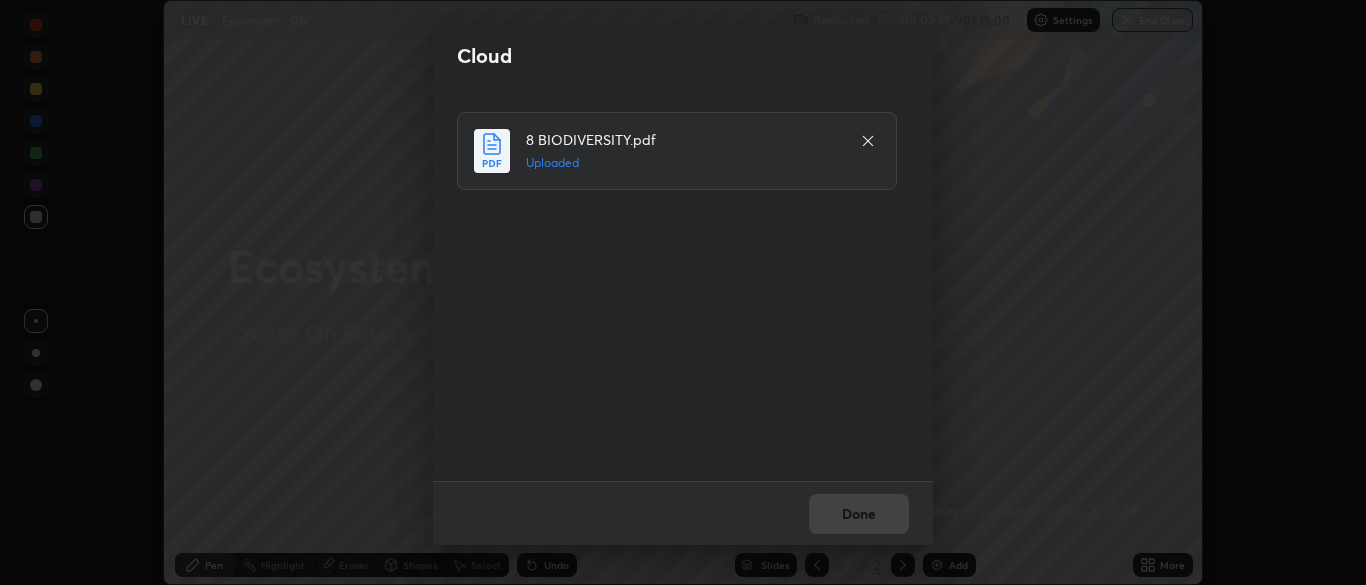 click on "Done" at bounding box center (859, 514) 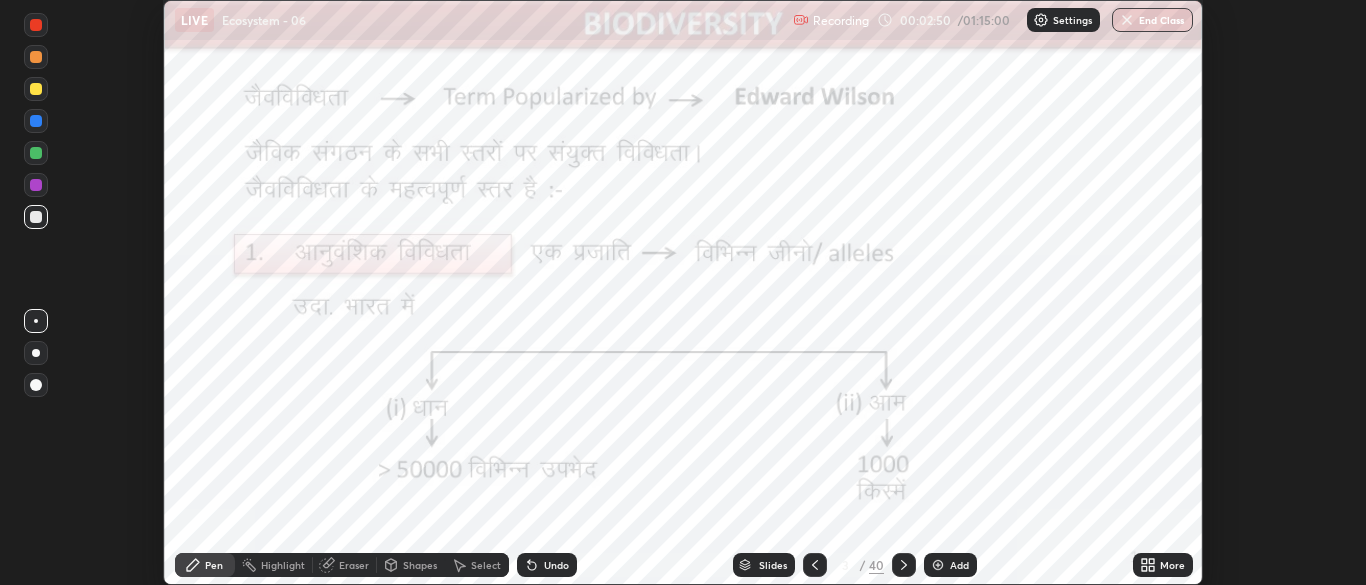 click 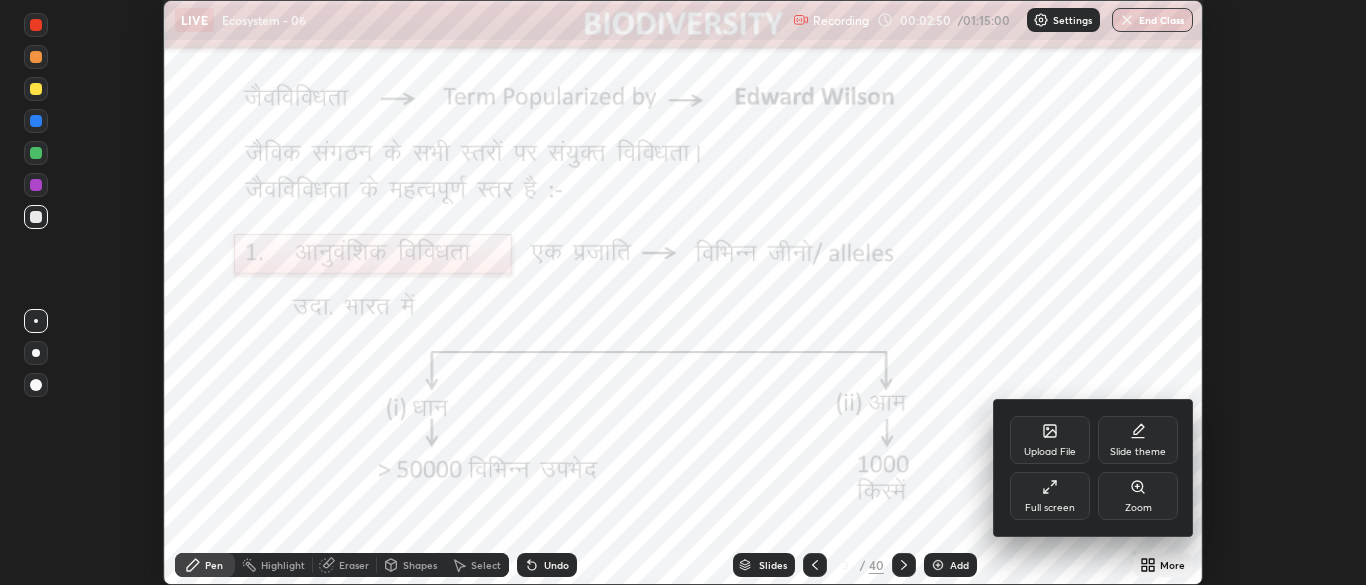 click on "Full screen" at bounding box center (1050, 496) 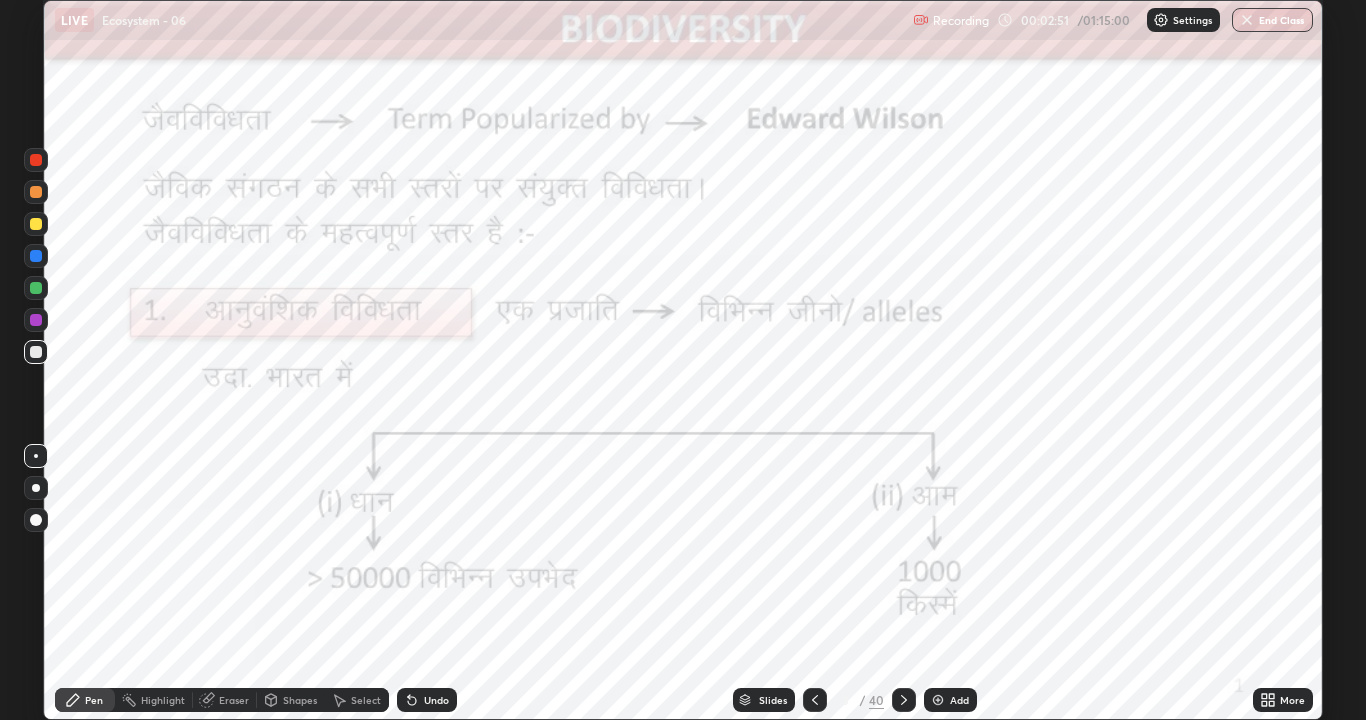 scroll, scrollTop: 99280, scrollLeft: 98634, axis: both 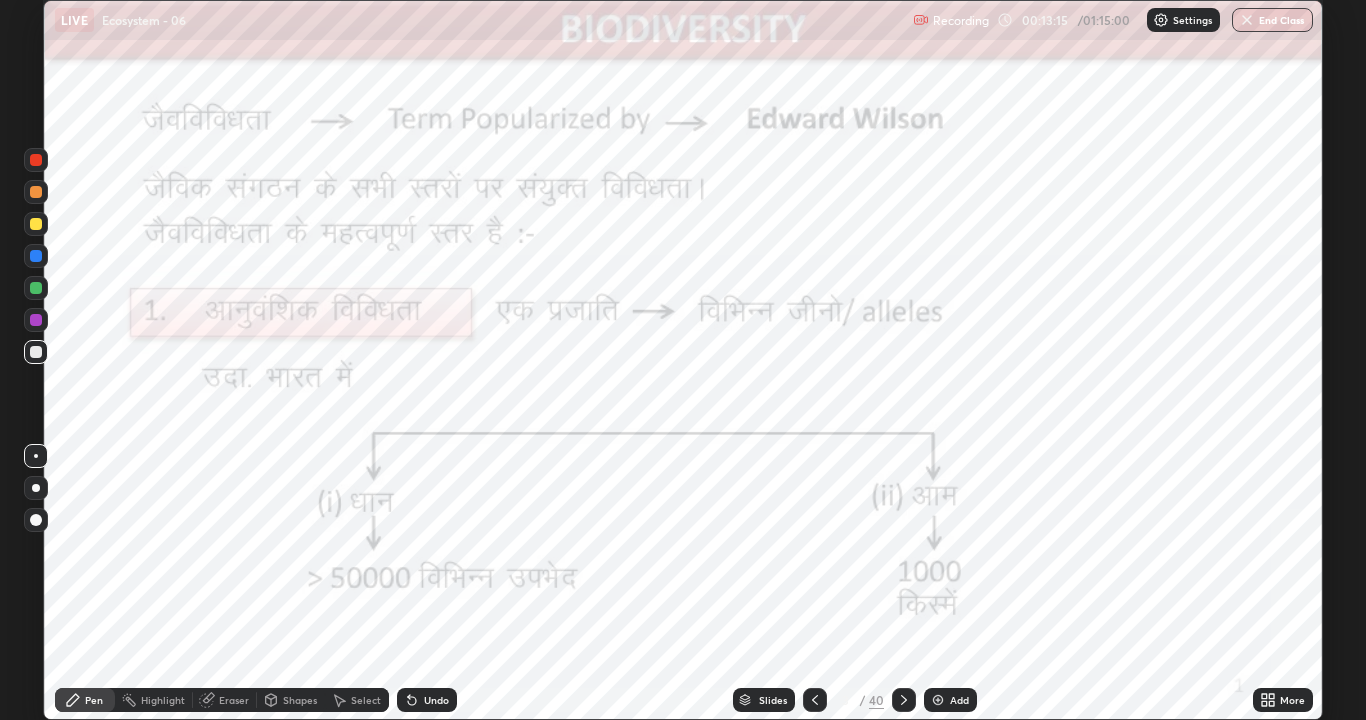 click 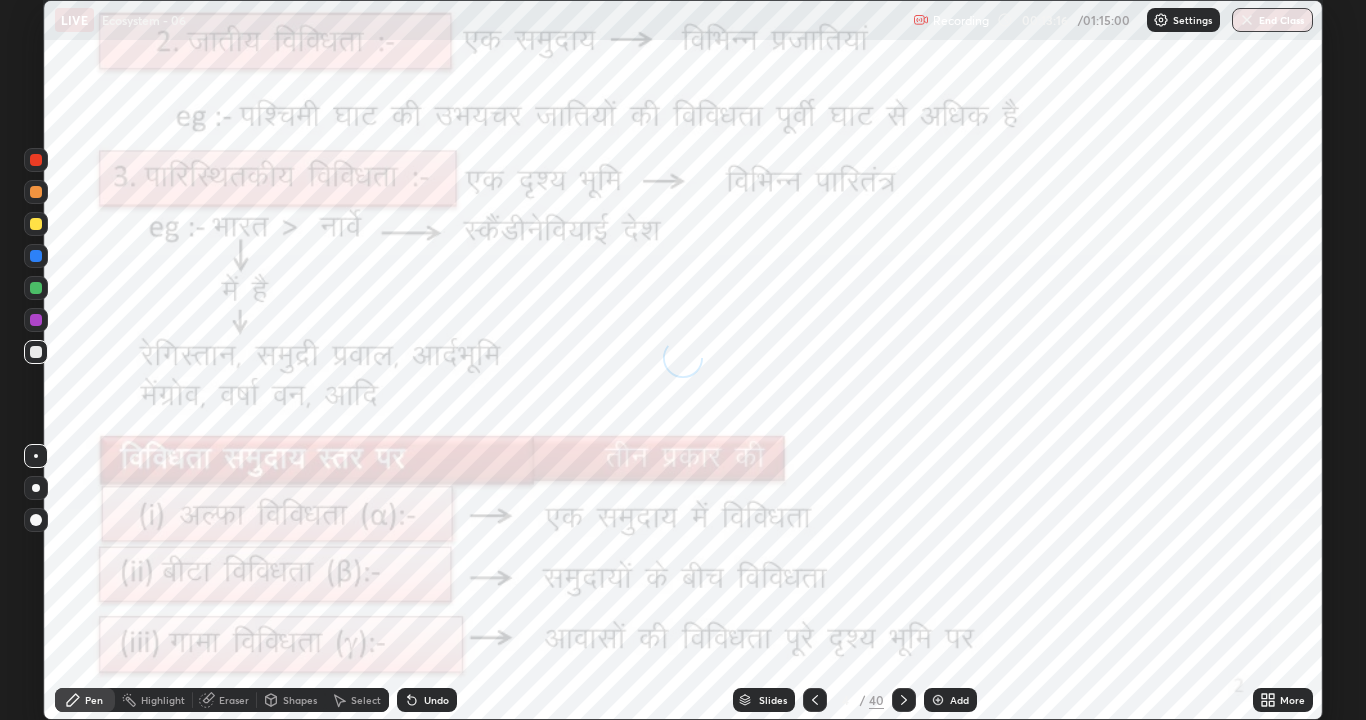 click 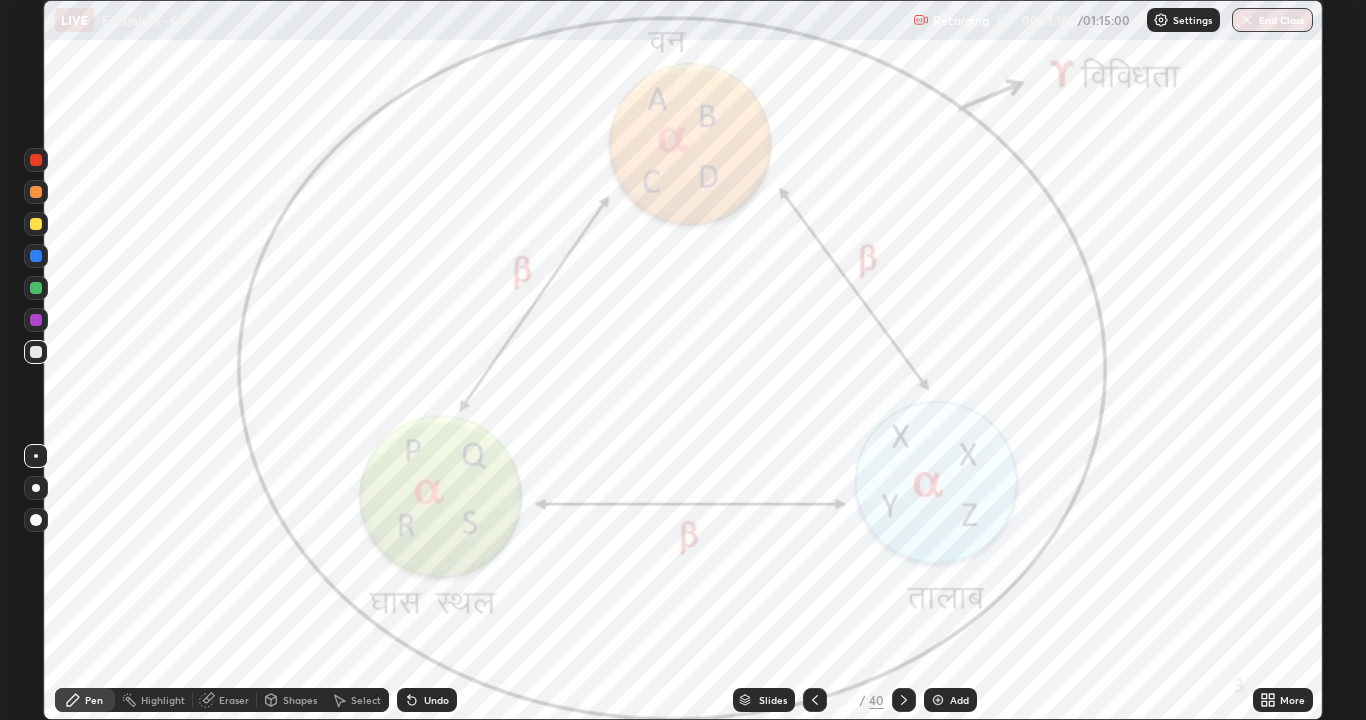 click 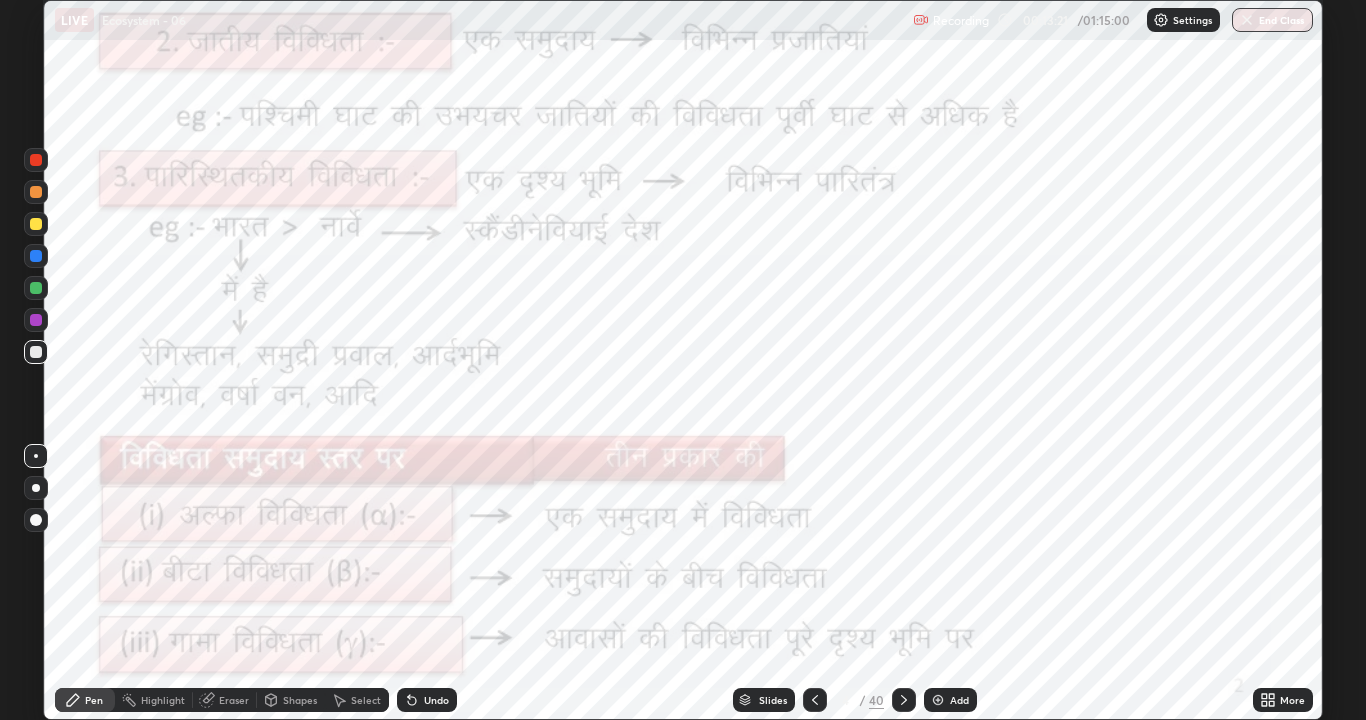 click 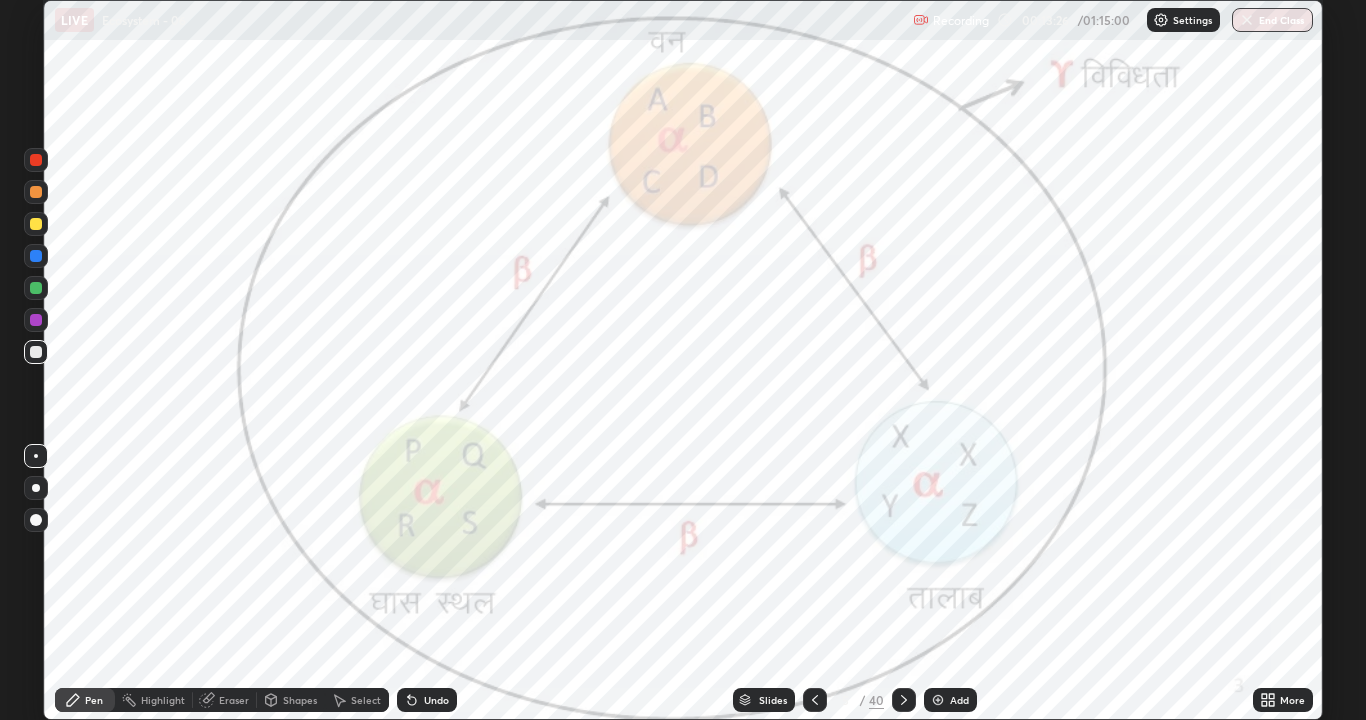 click on "Highlight" at bounding box center [163, 700] 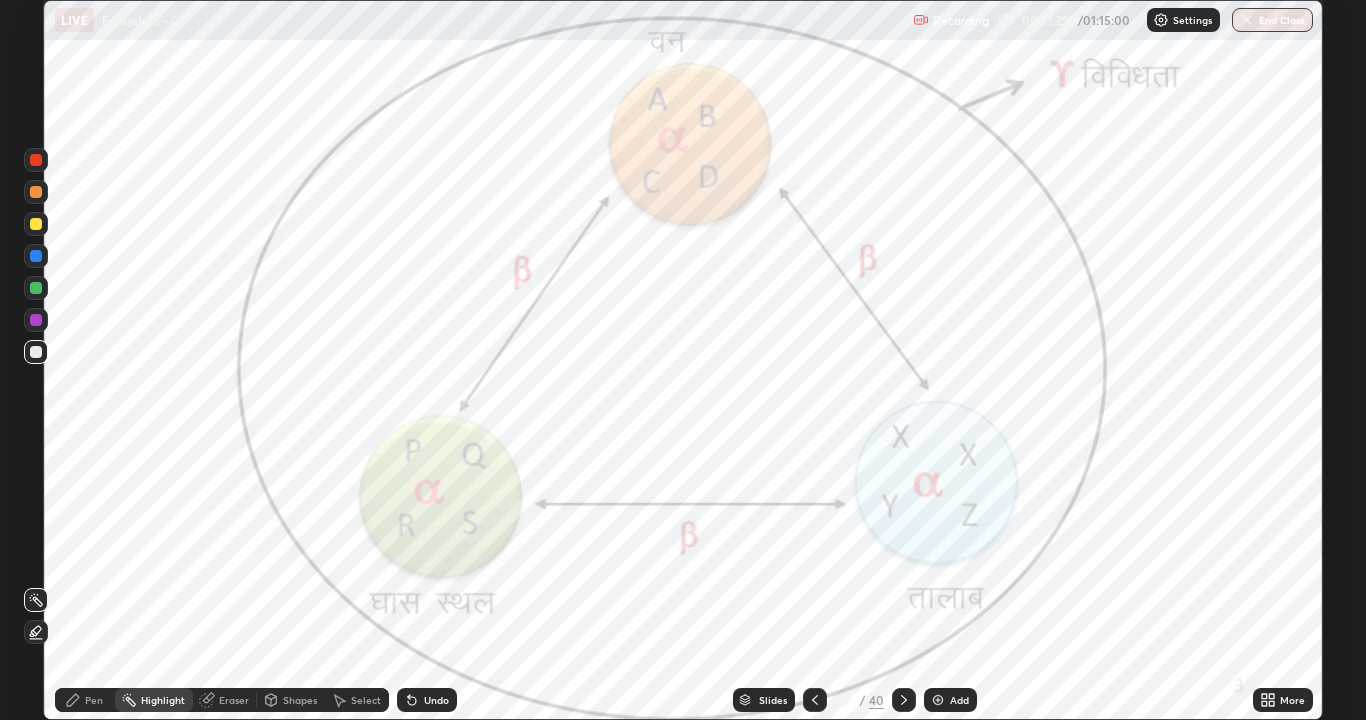 click at bounding box center (36, 192) 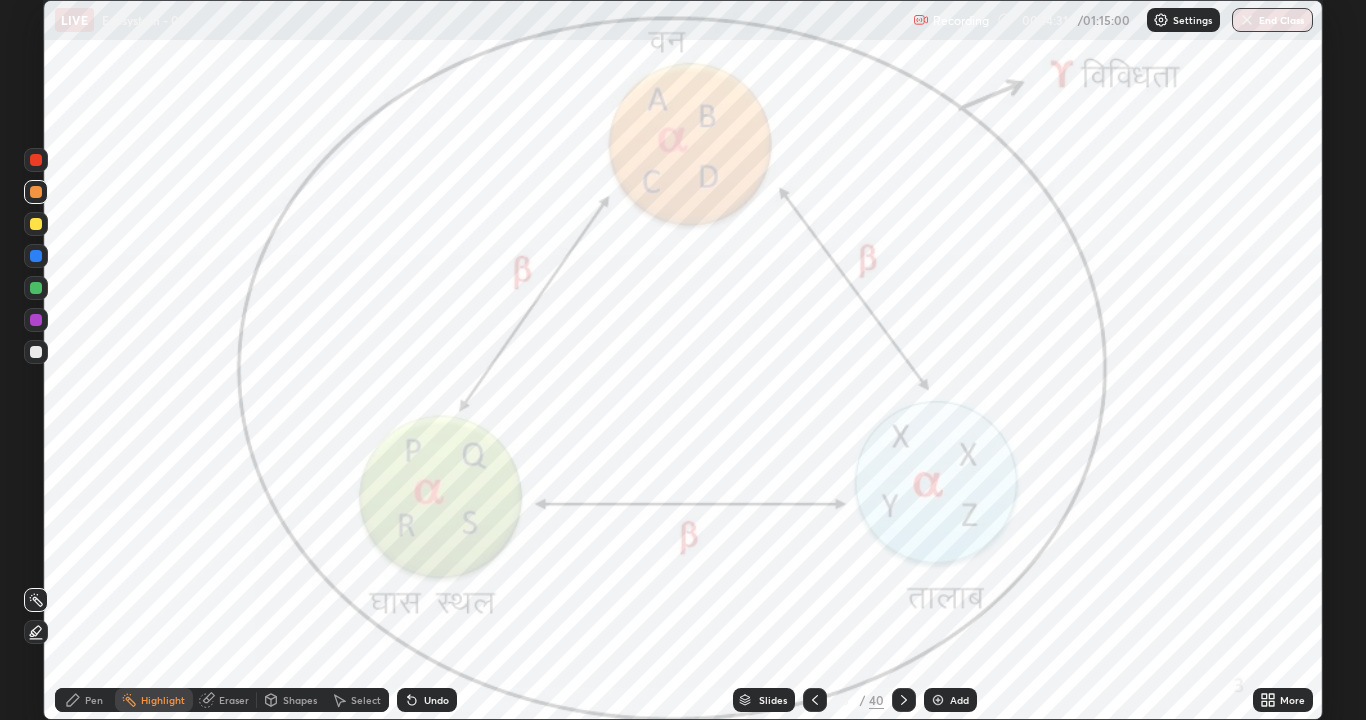 click at bounding box center (904, 700) 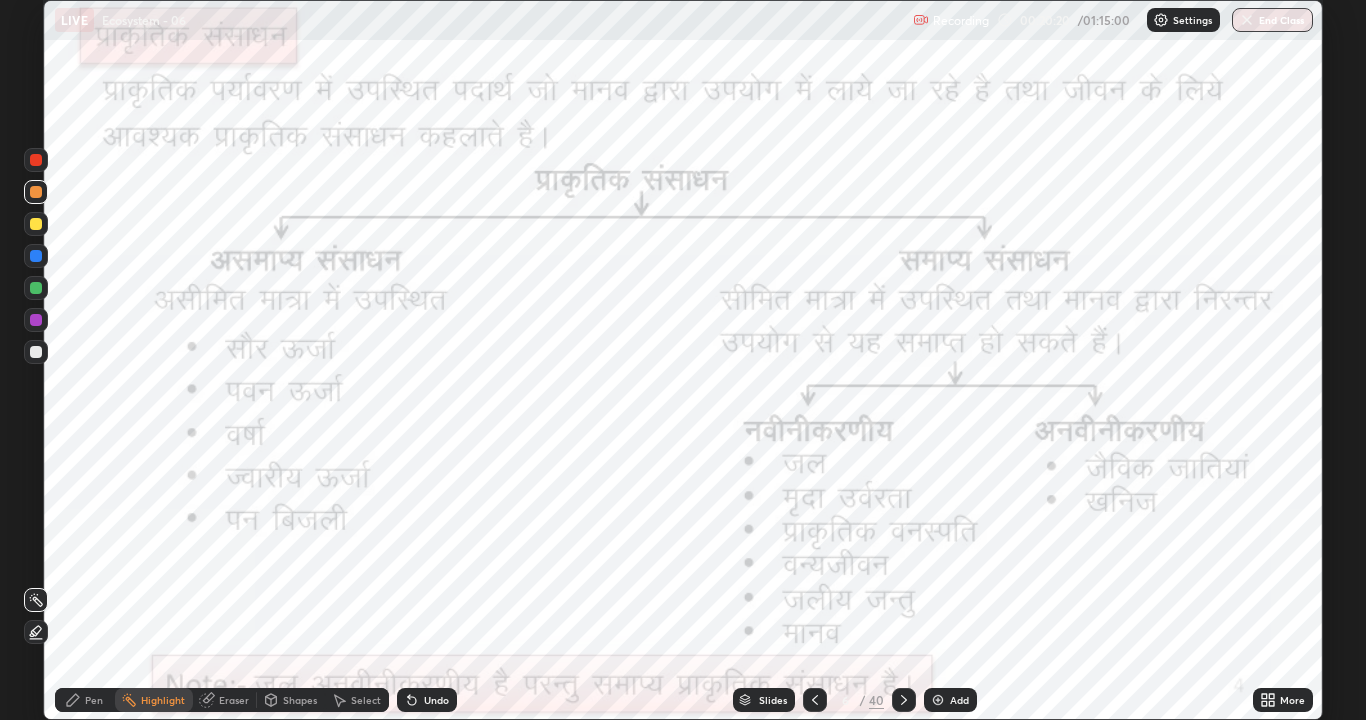 click 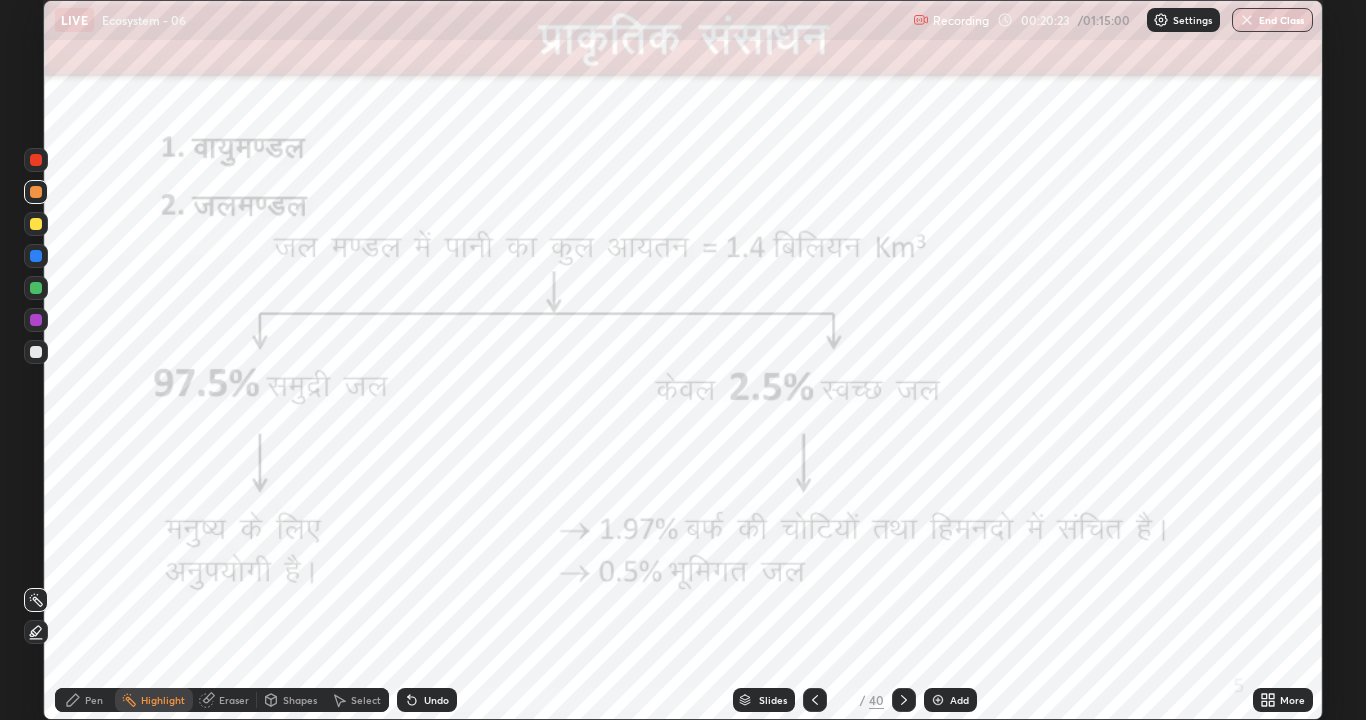 click 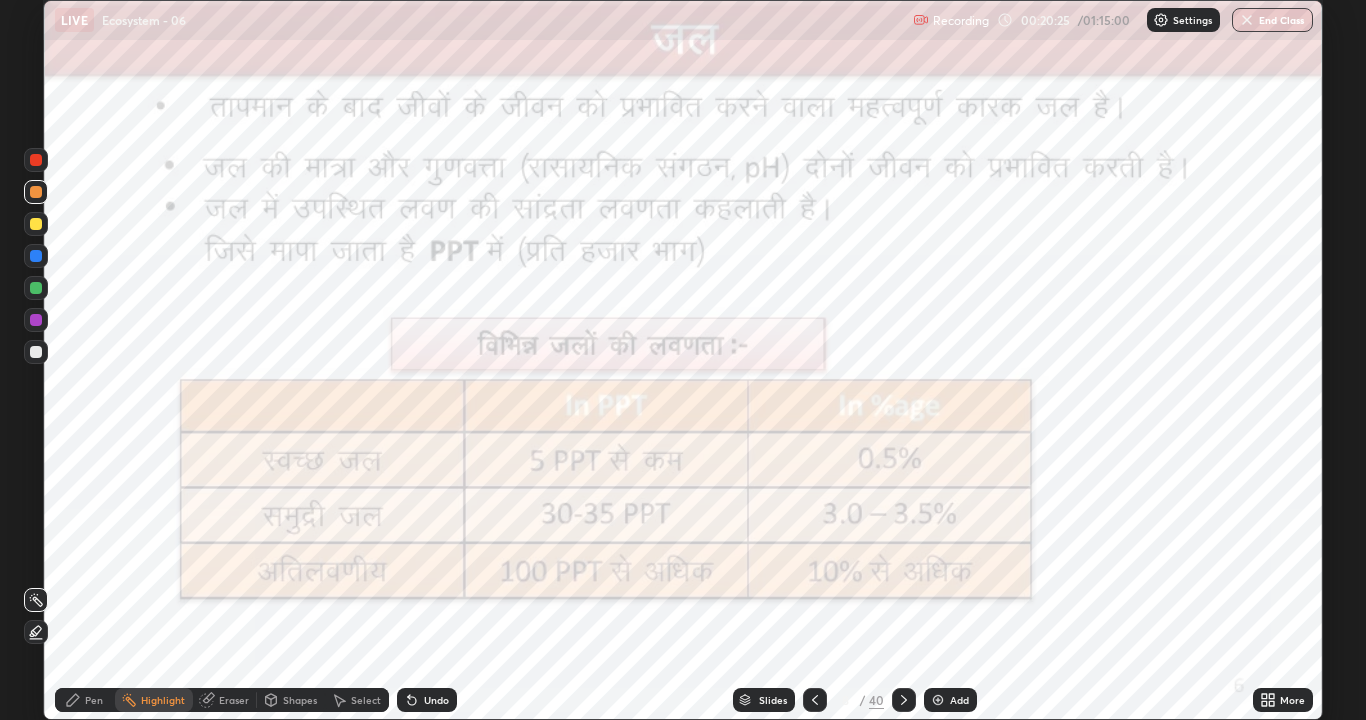 click 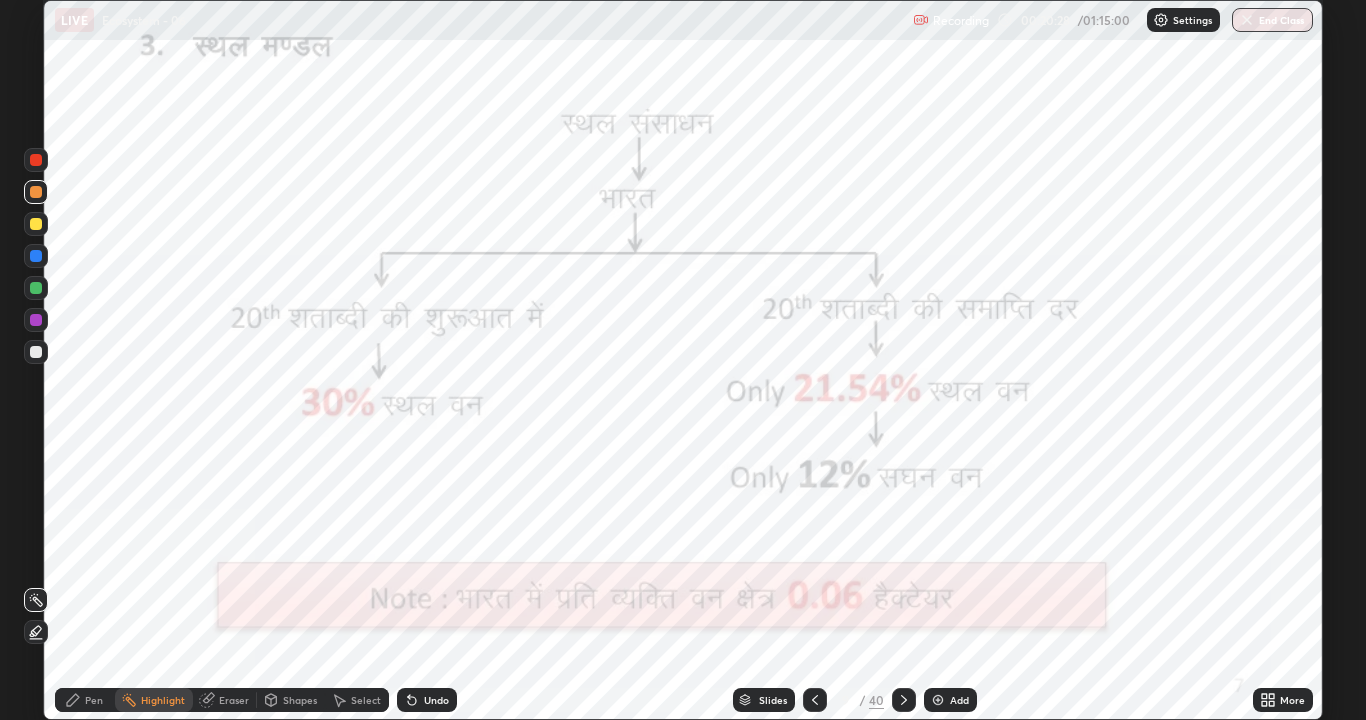 click 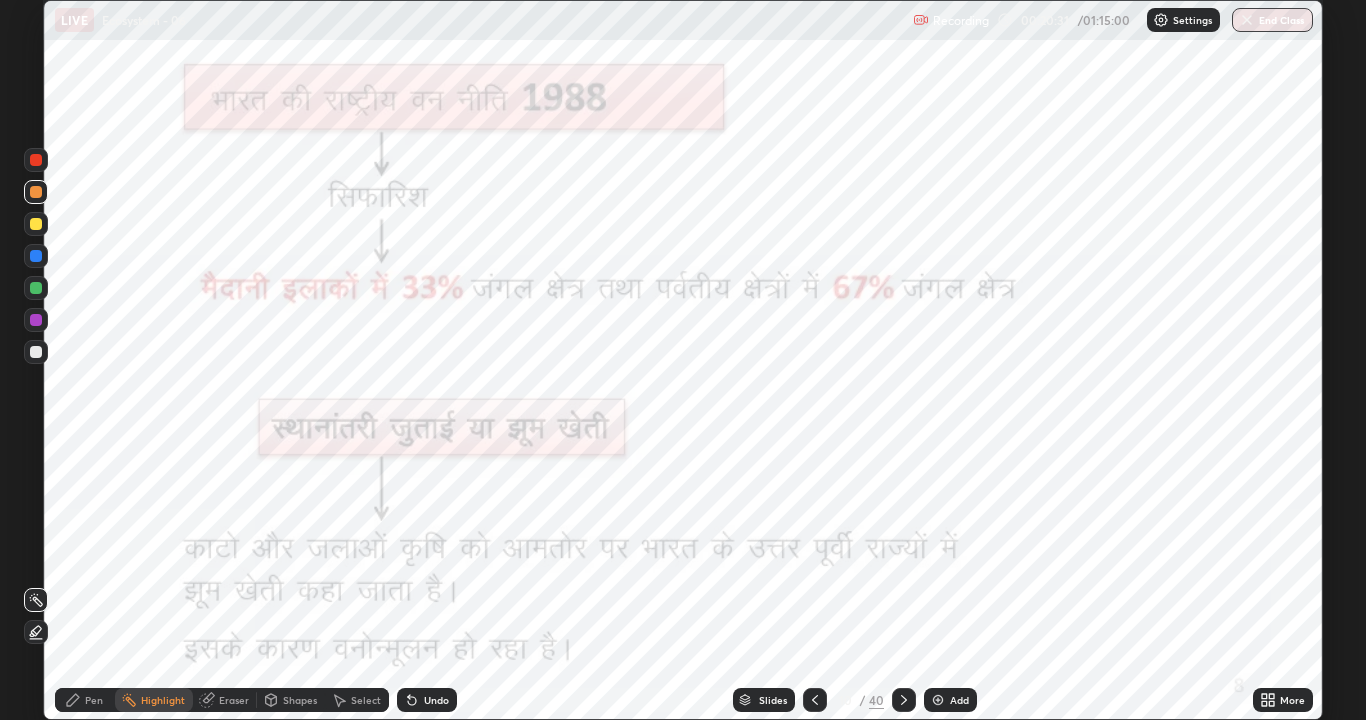 click at bounding box center [904, 700] 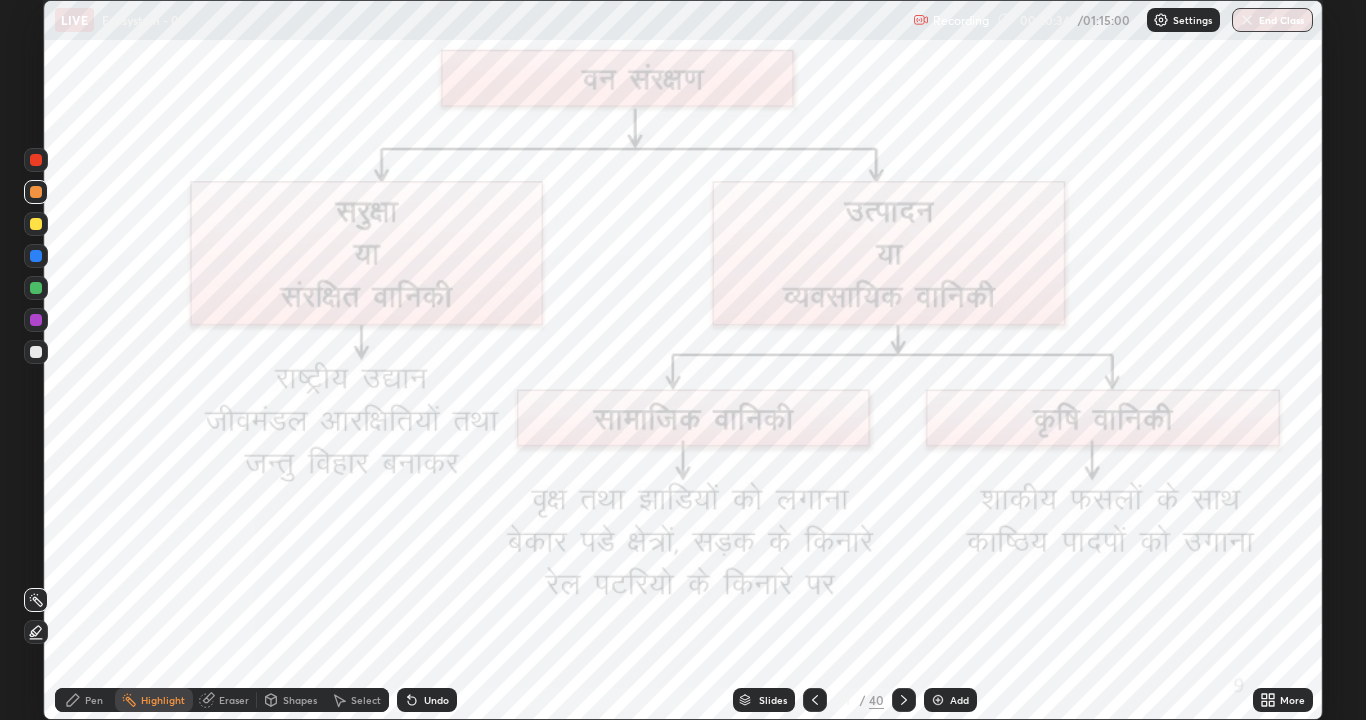 click 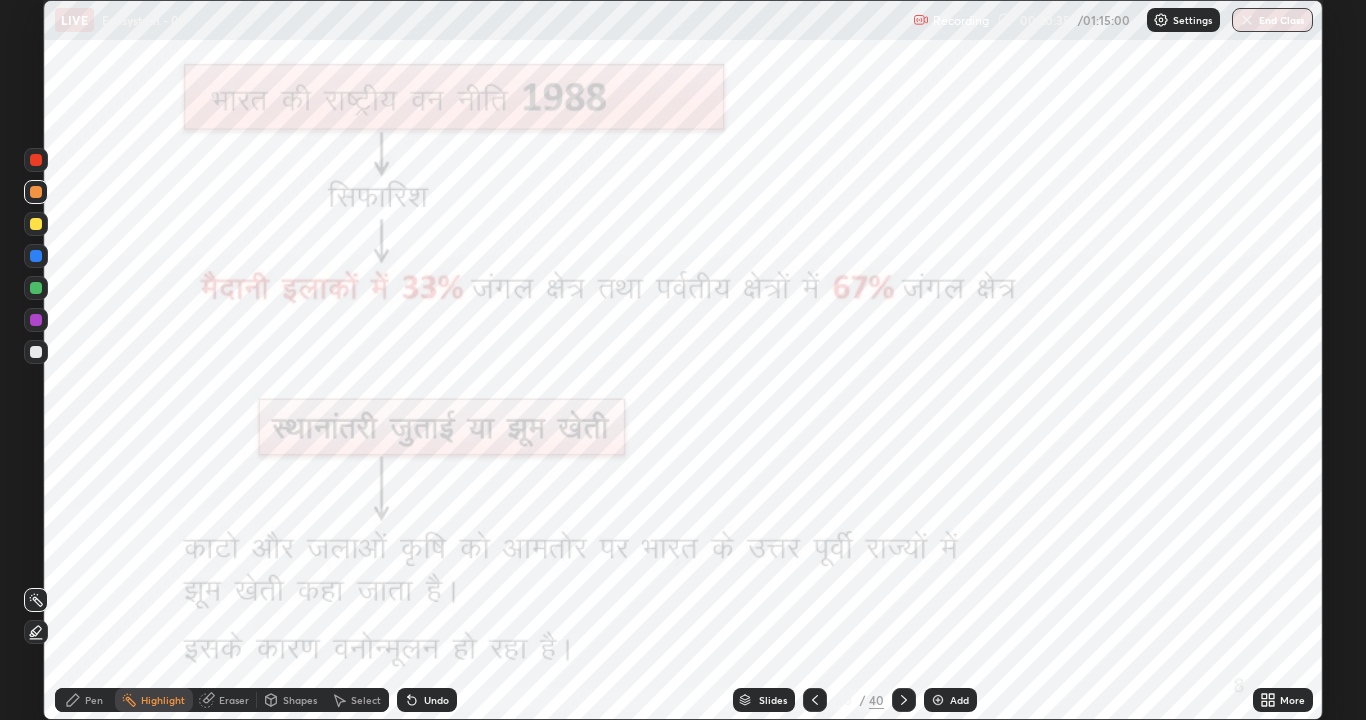 click 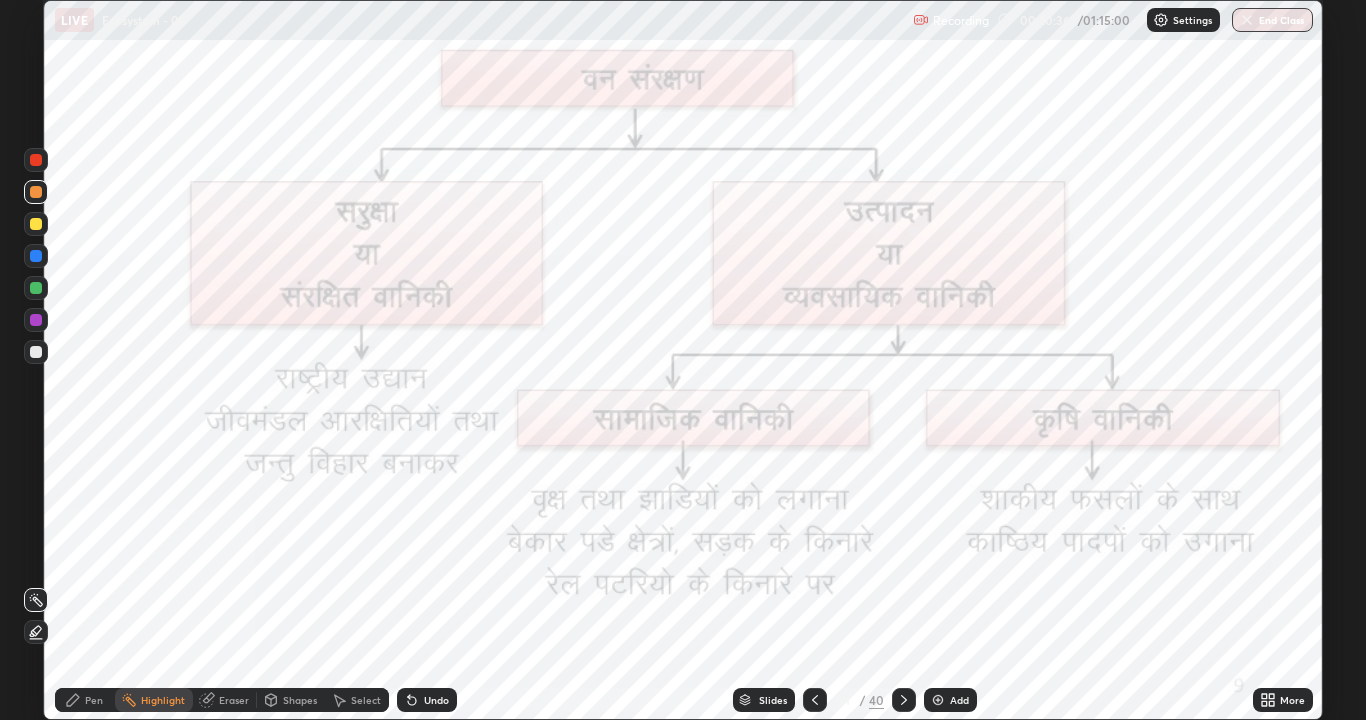 click at bounding box center [904, 700] 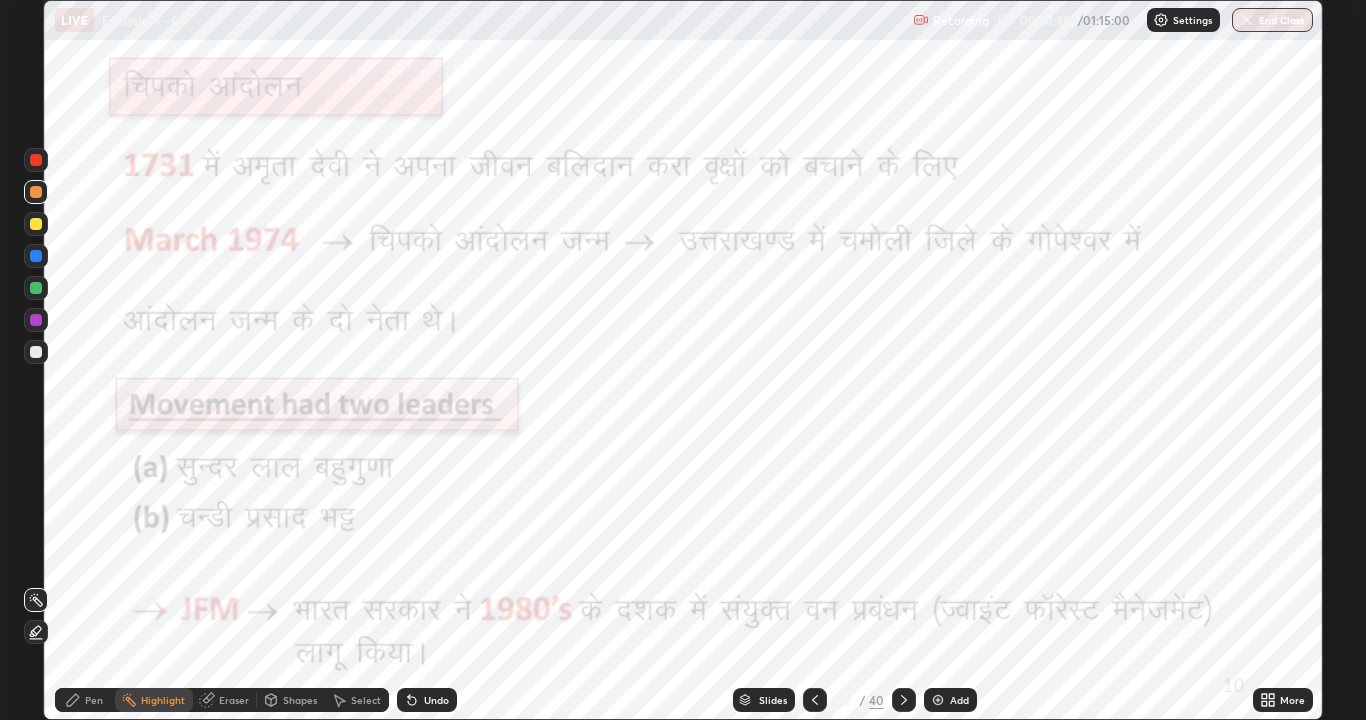 click at bounding box center [904, 700] 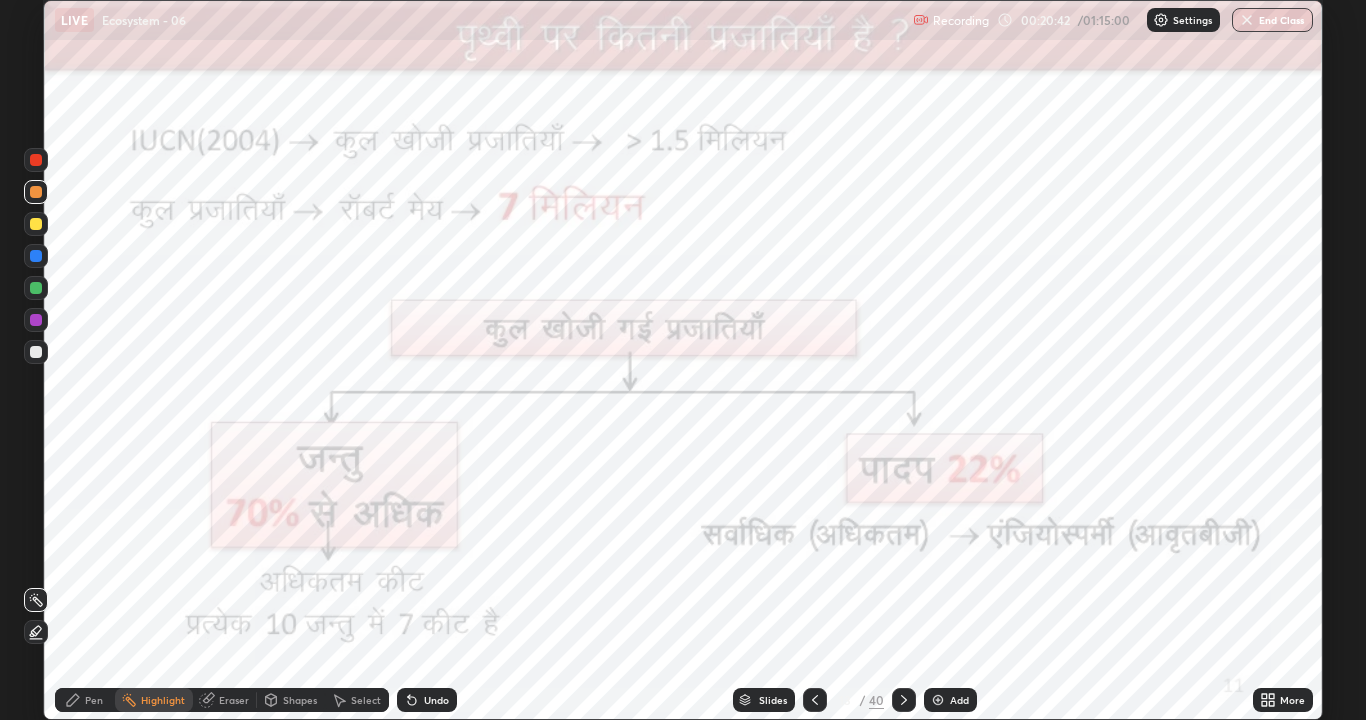 click 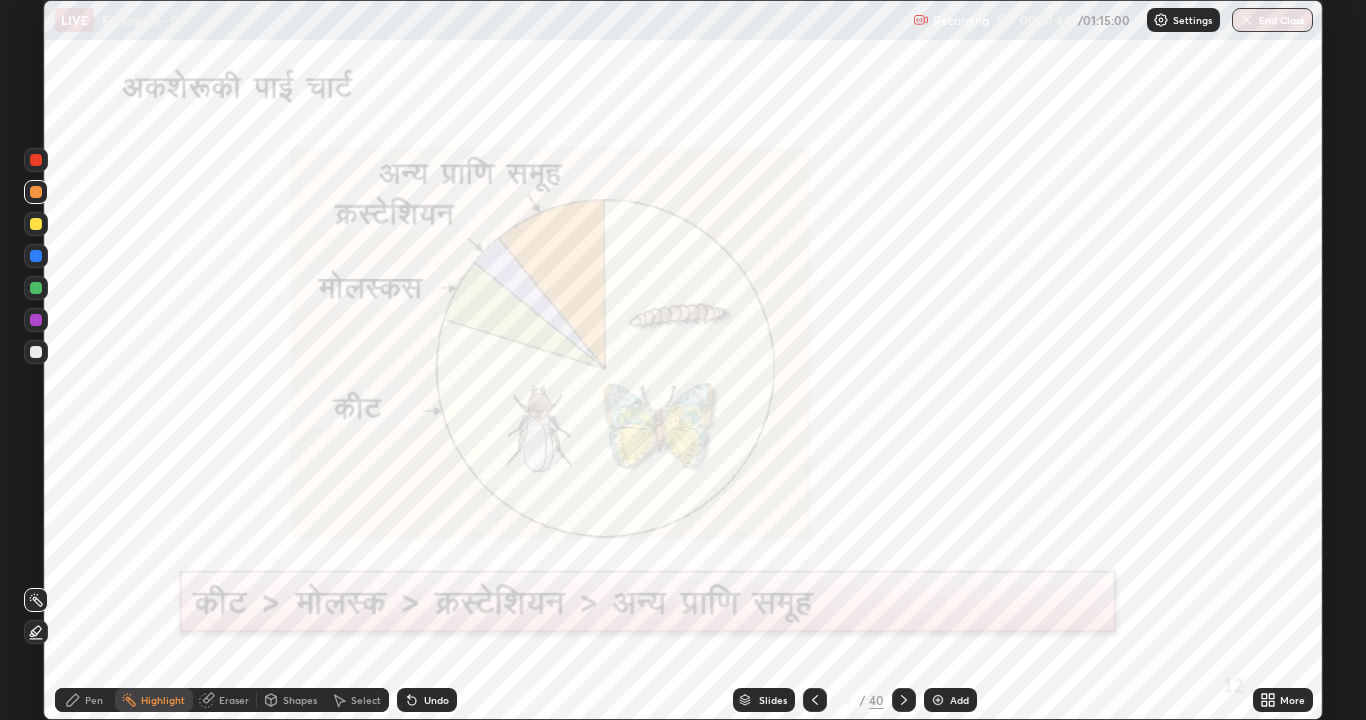 click 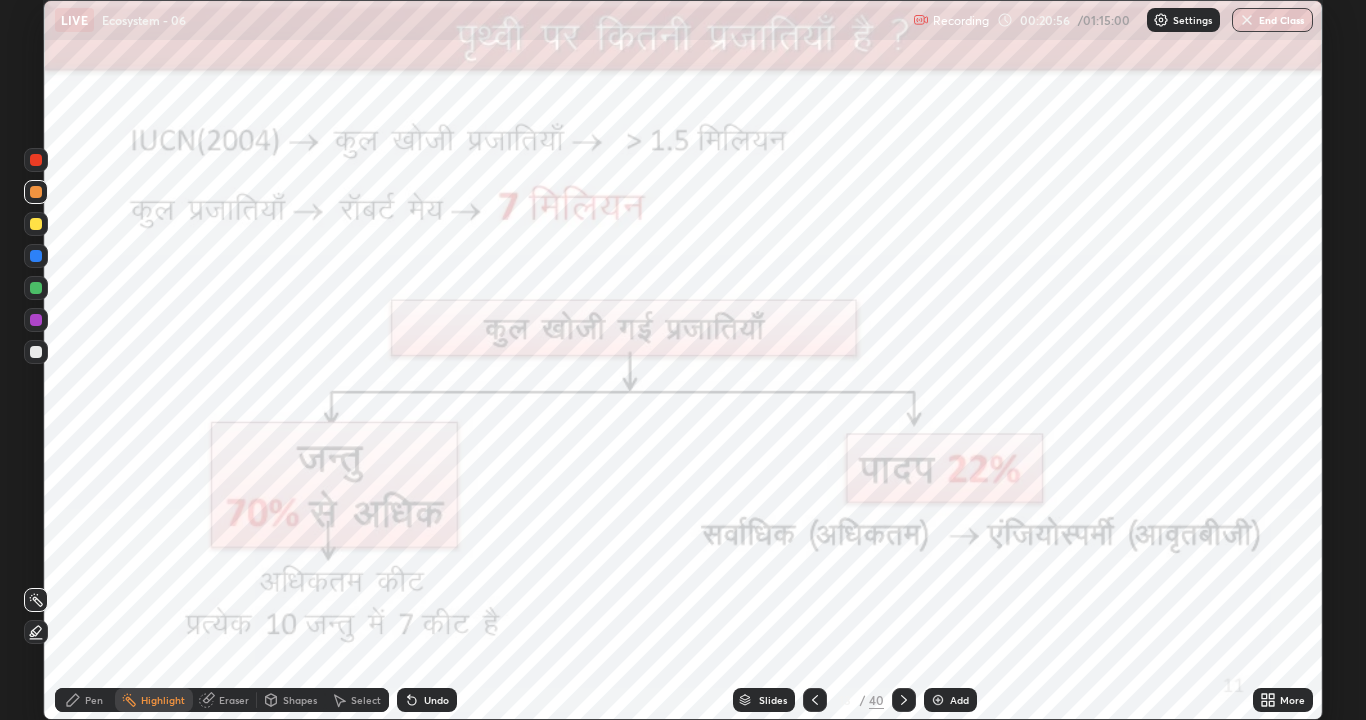 click 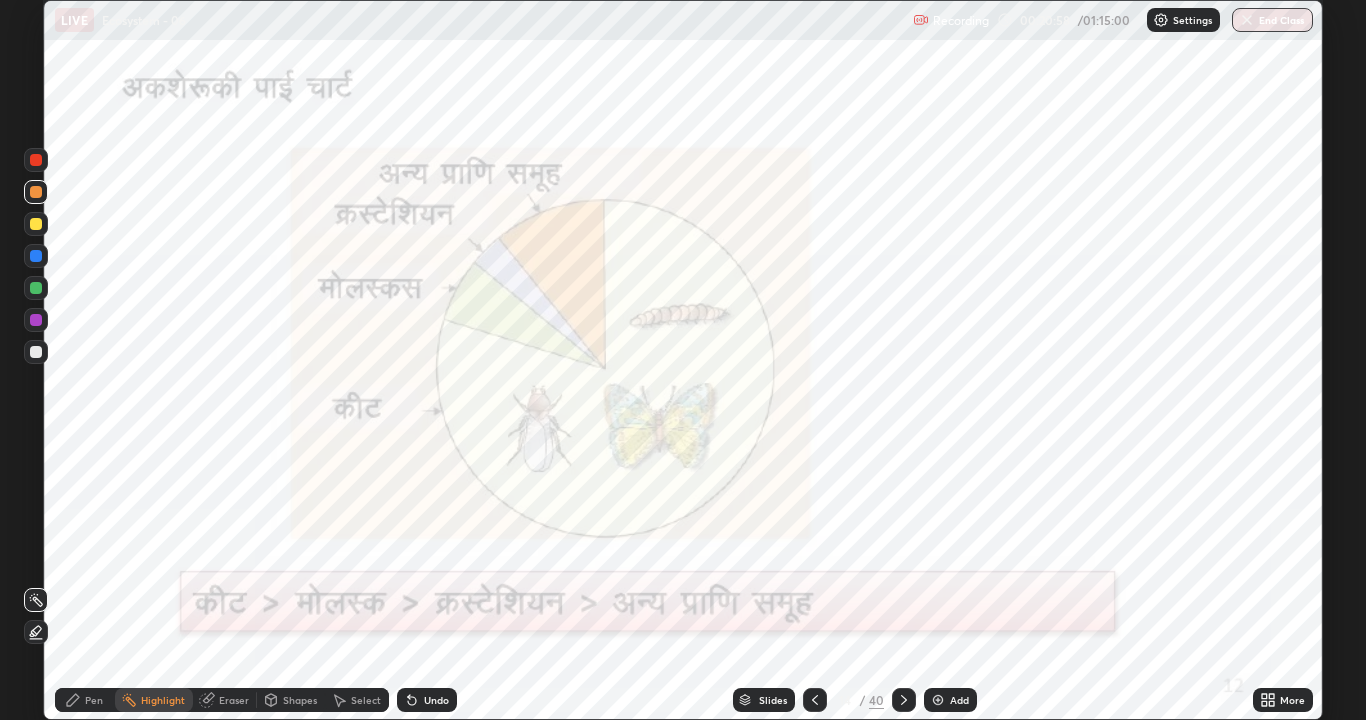 click 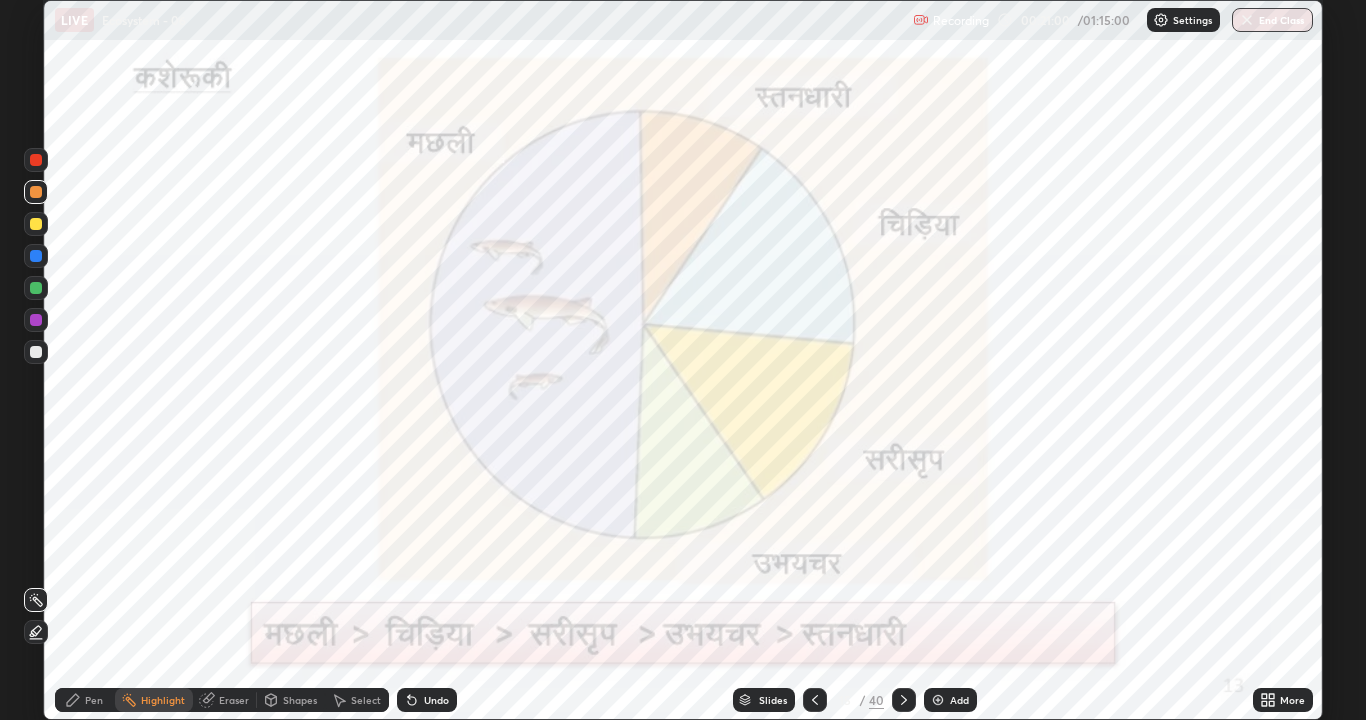 click 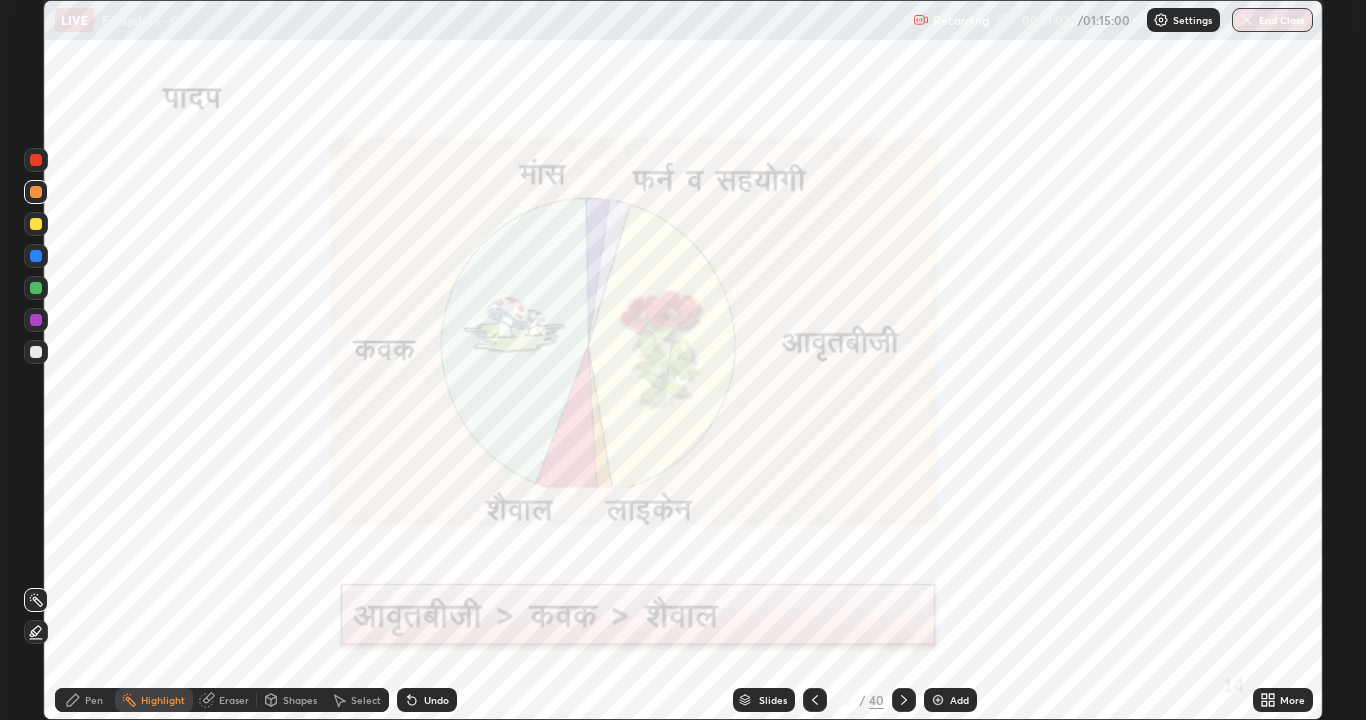 click 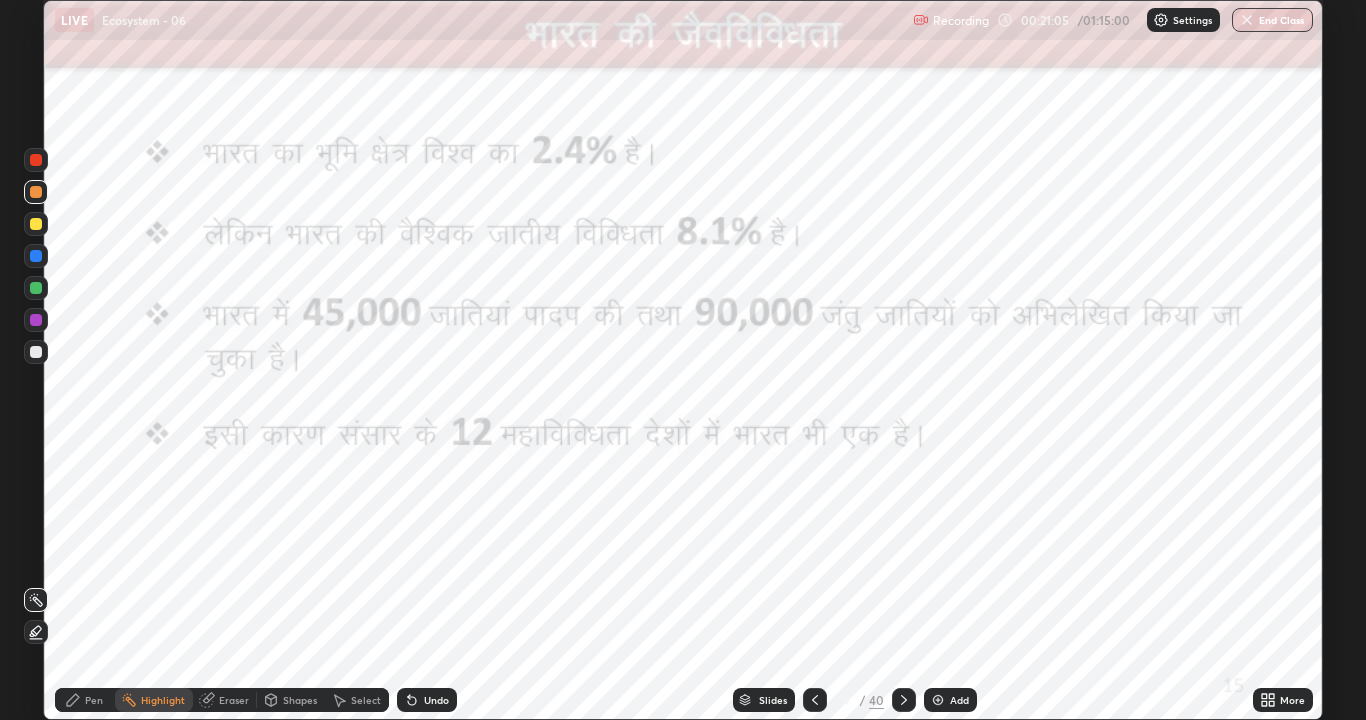 click at bounding box center (904, 700) 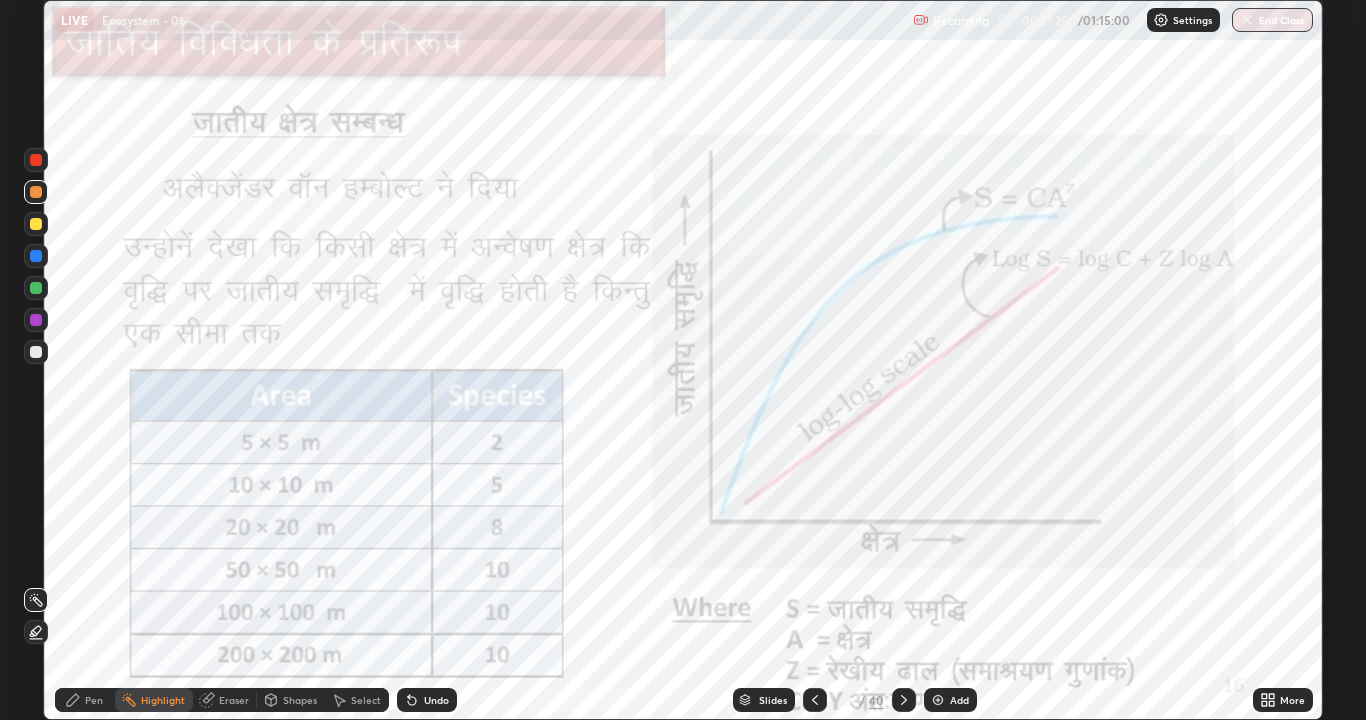 click 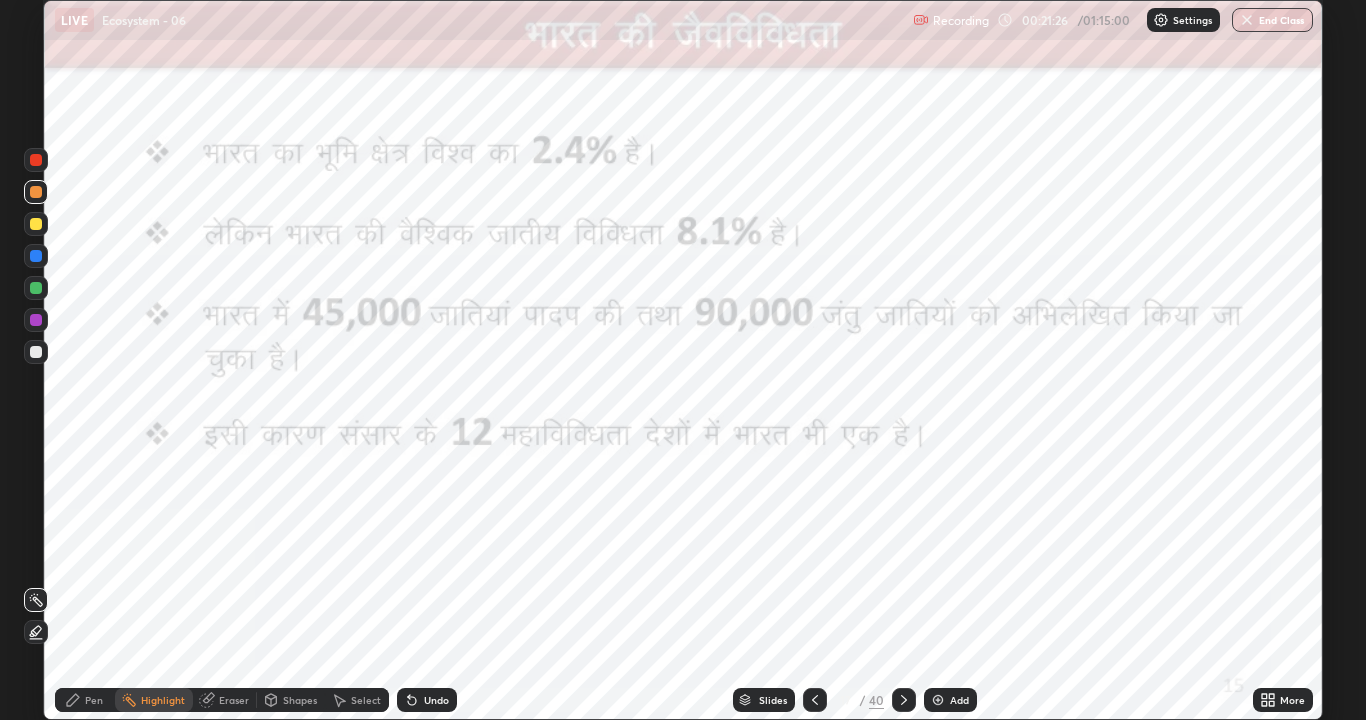 click on "Add" at bounding box center [959, 700] 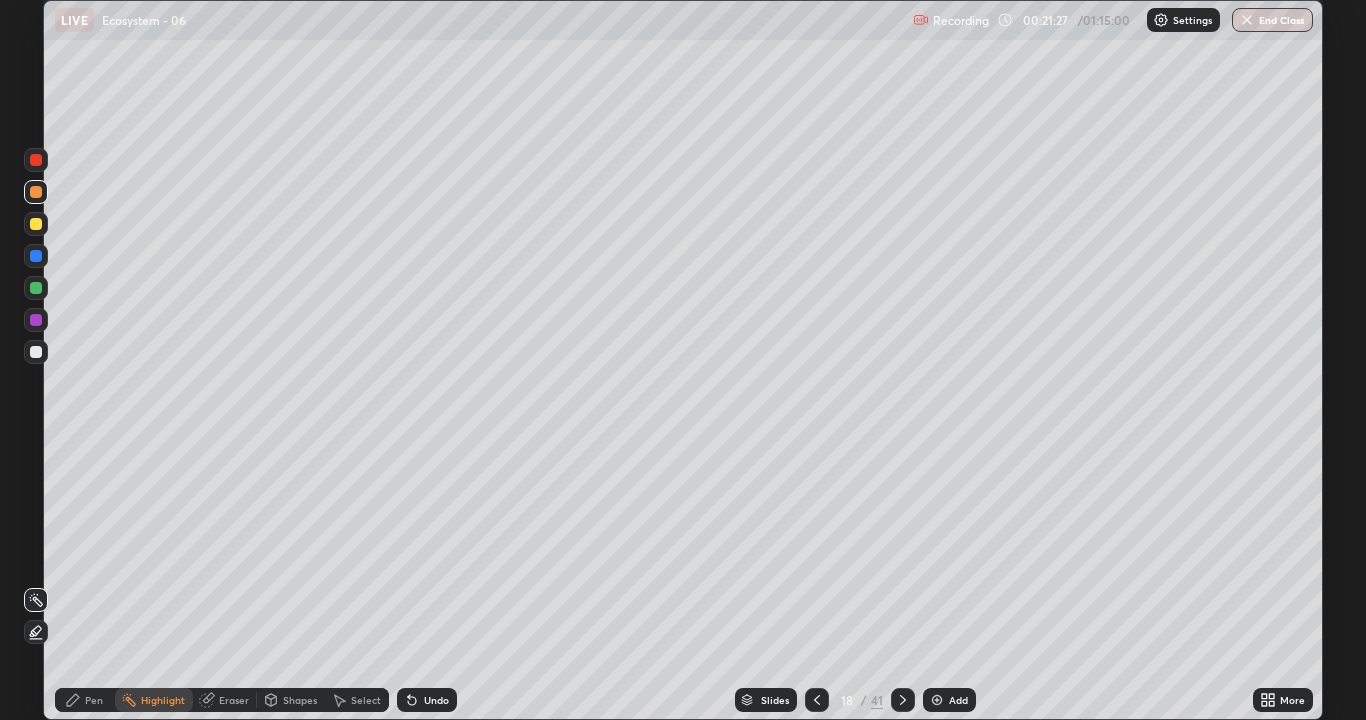 click 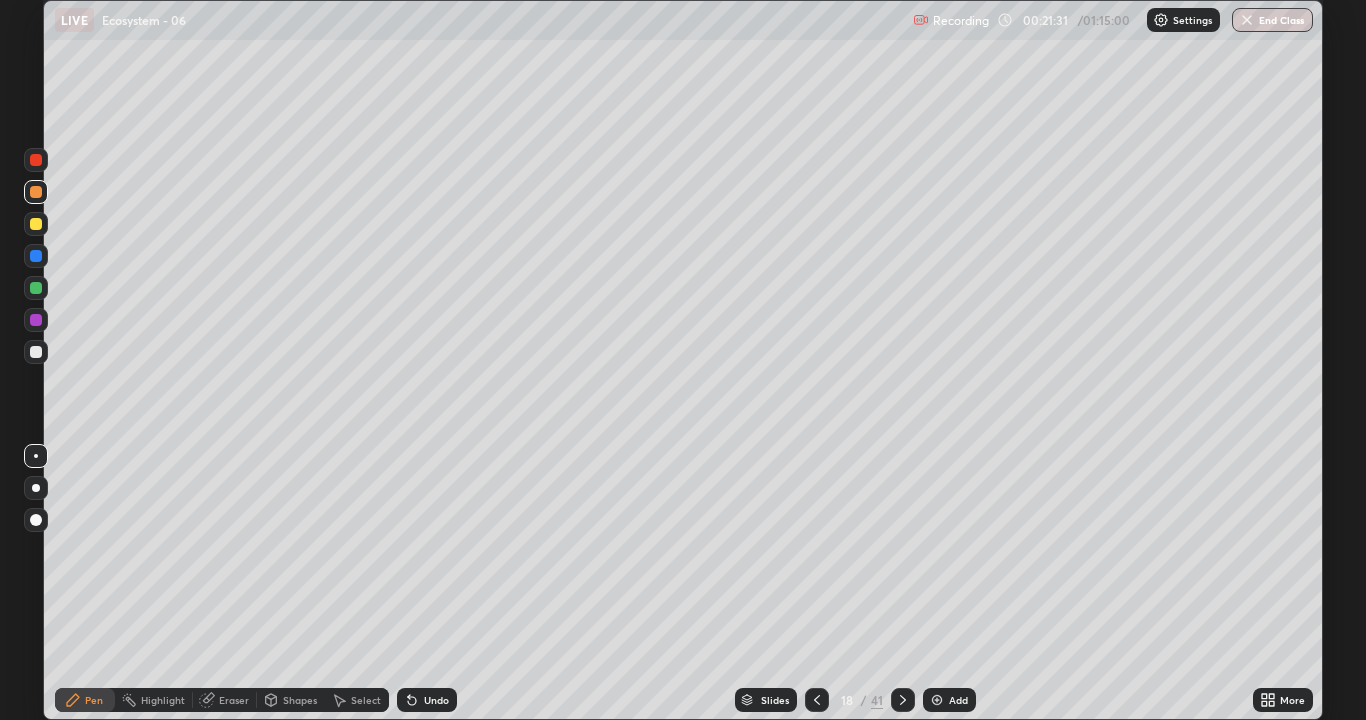 click 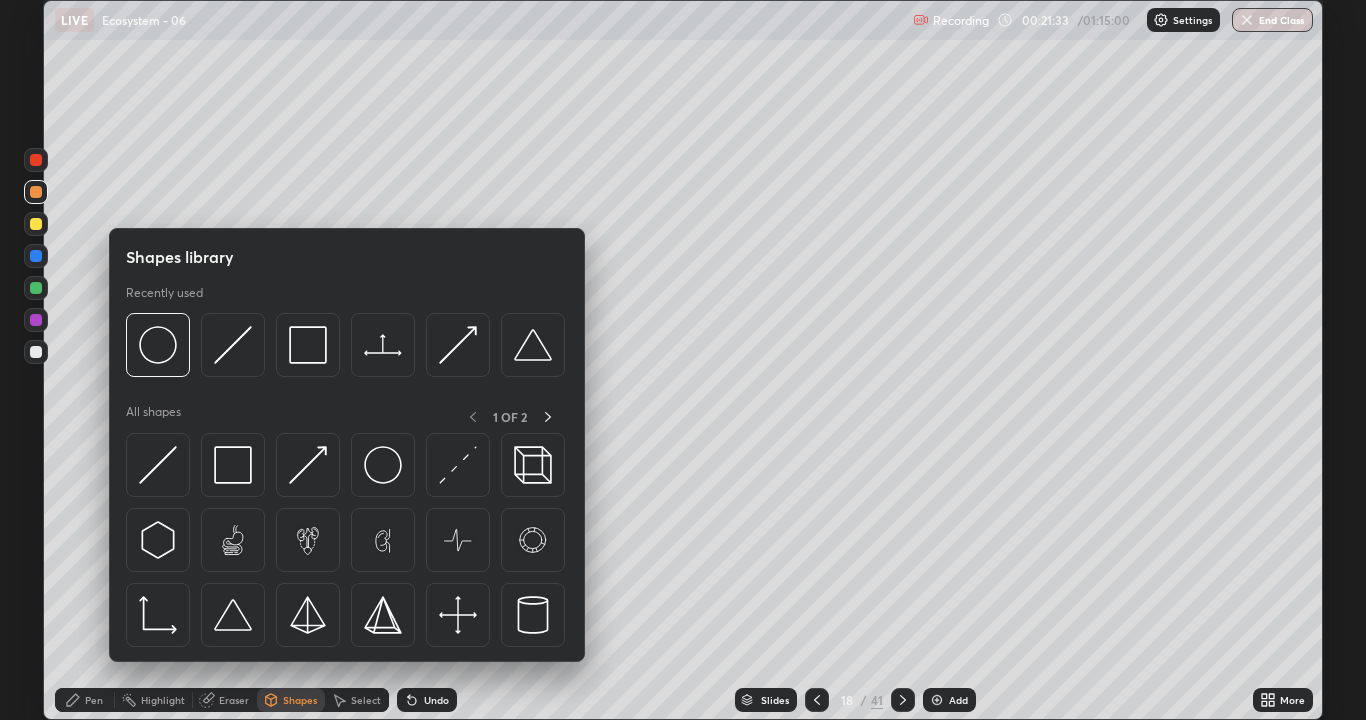 click on "Pen" at bounding box center [94, 700] 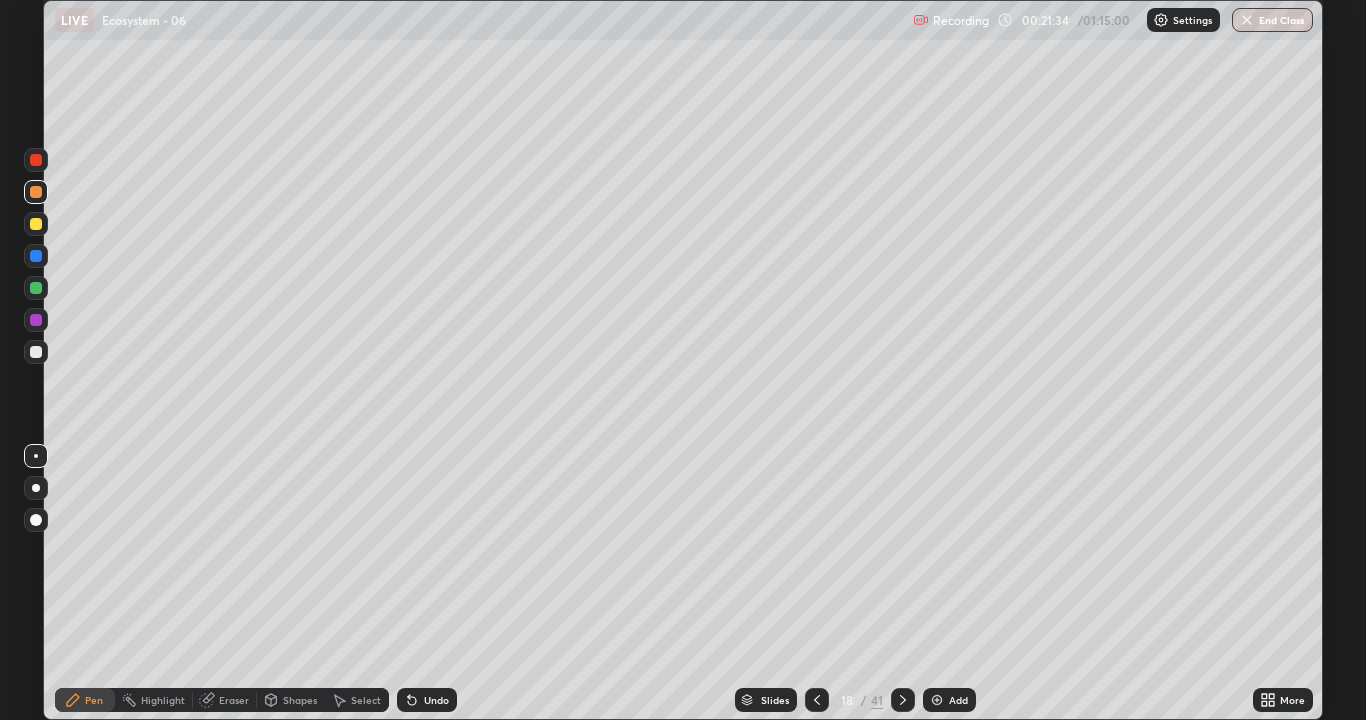 click at bounding box center [36, 488] 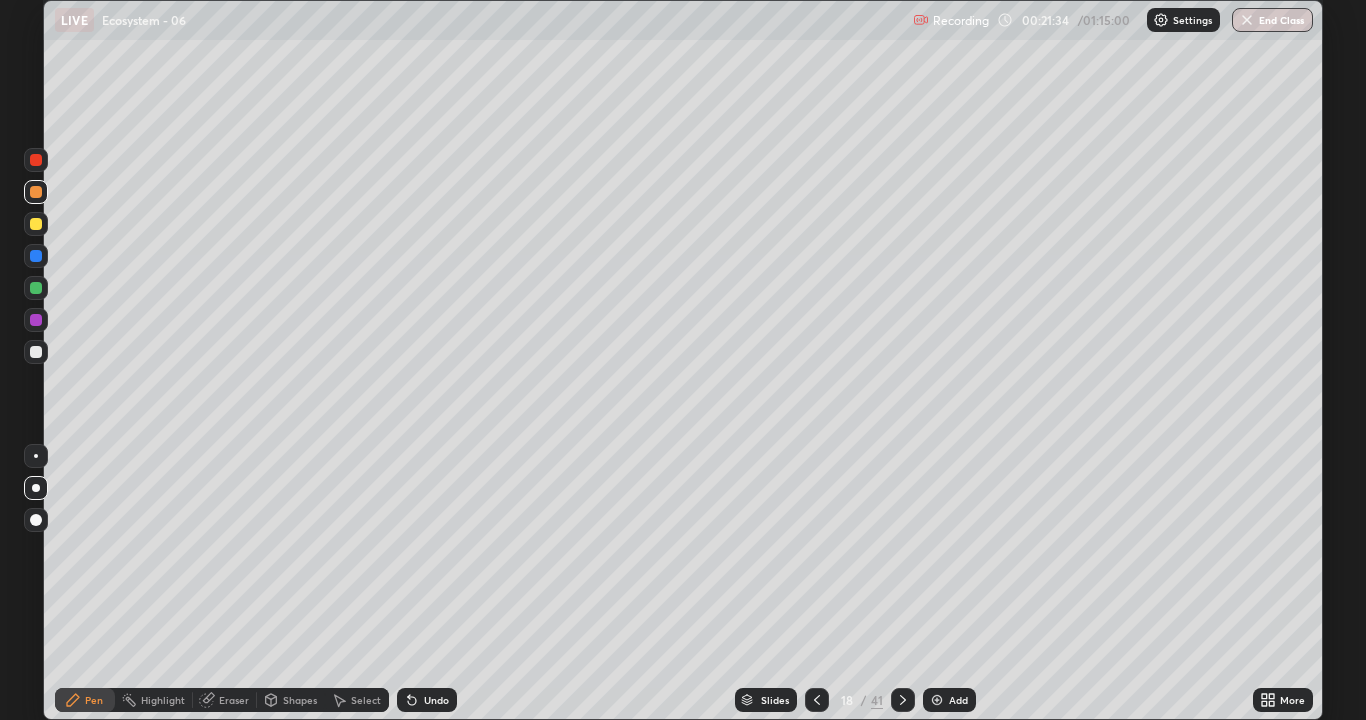 click on "Select" at bounding box center (357, 700) 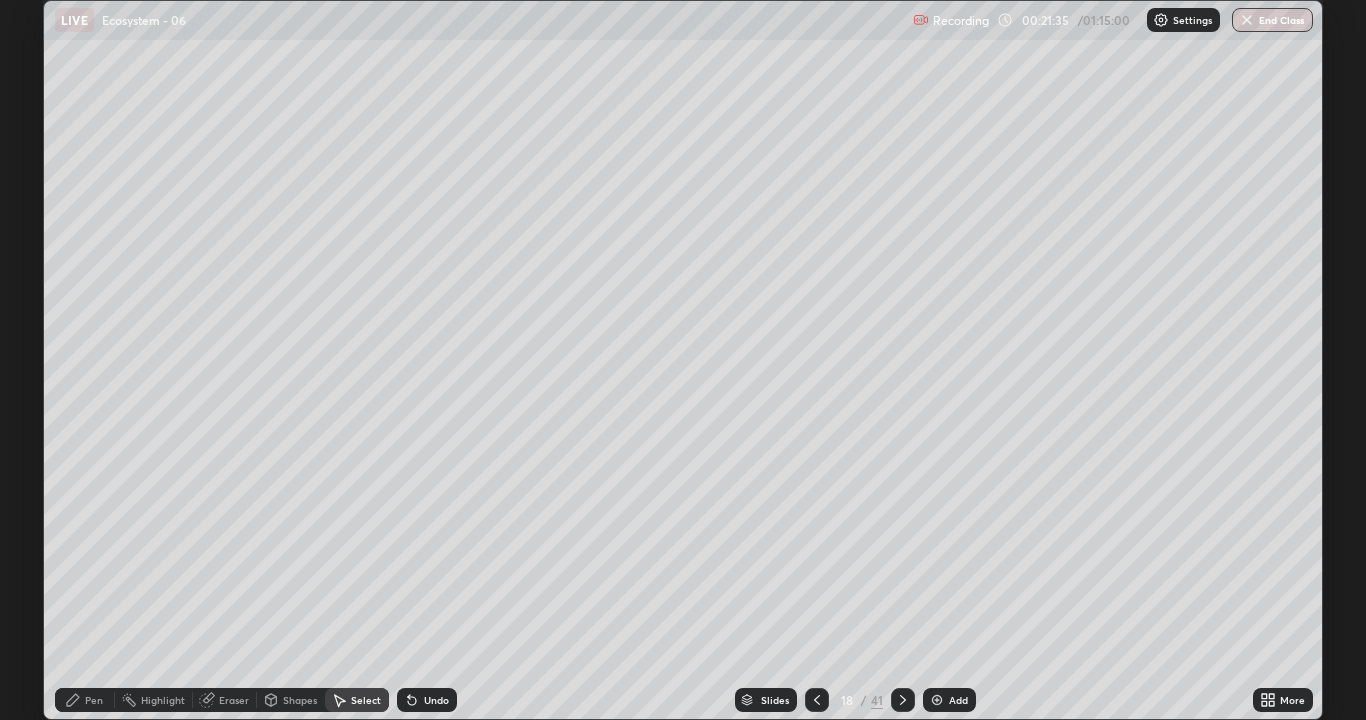 click on "Shapes" at bounding box center (300, 700) 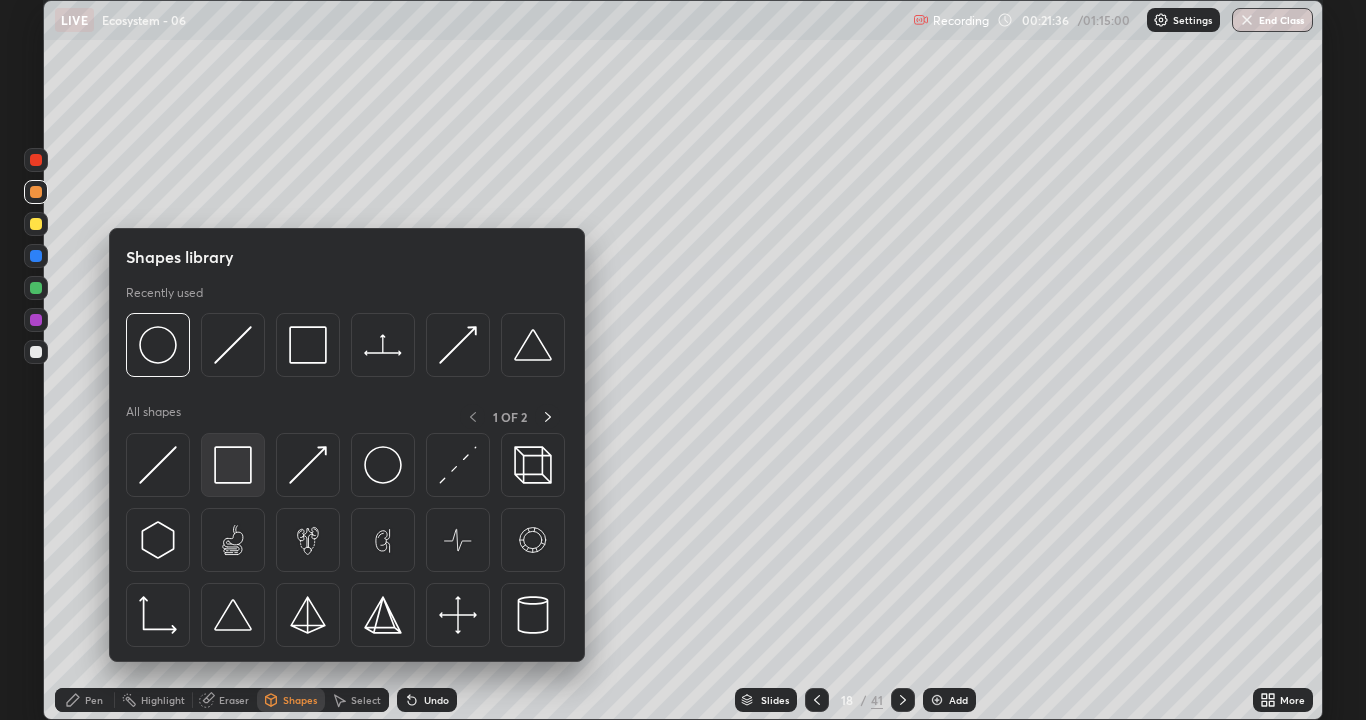 click at bounding box center (233, 465) 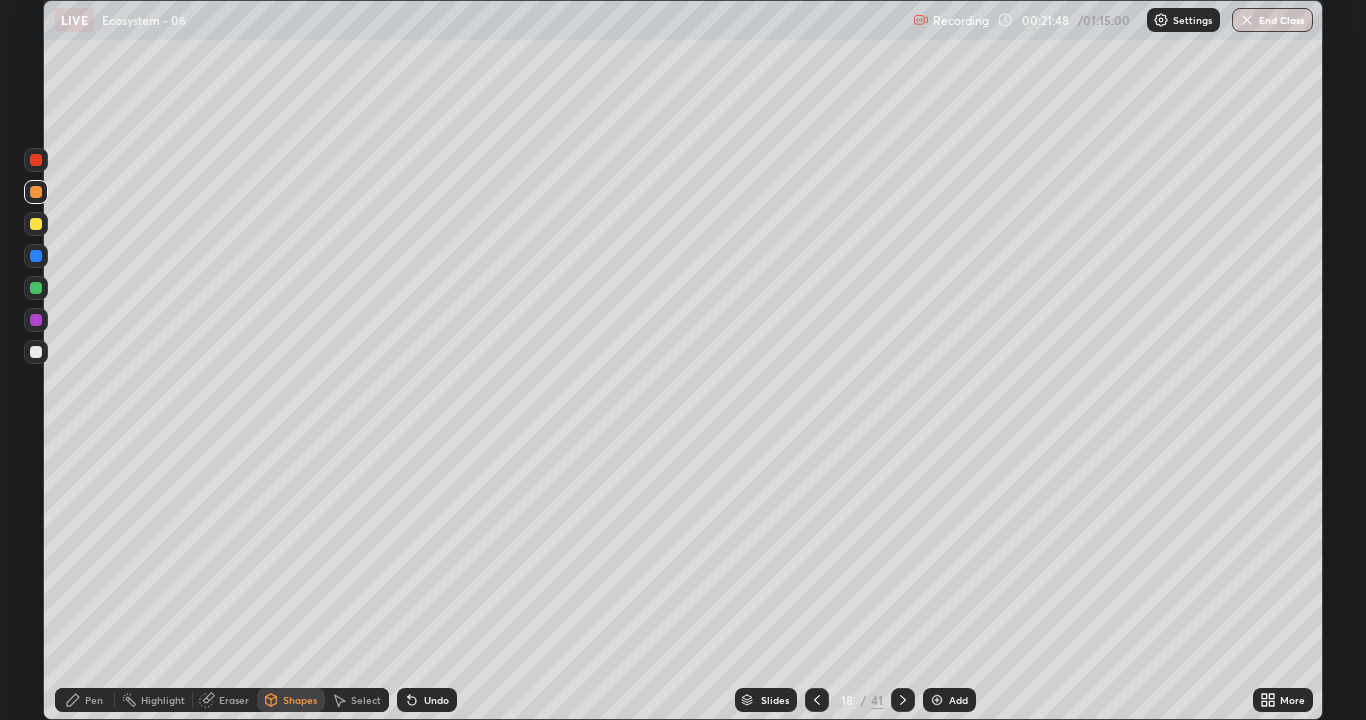 click at bounding box center (36, 256) 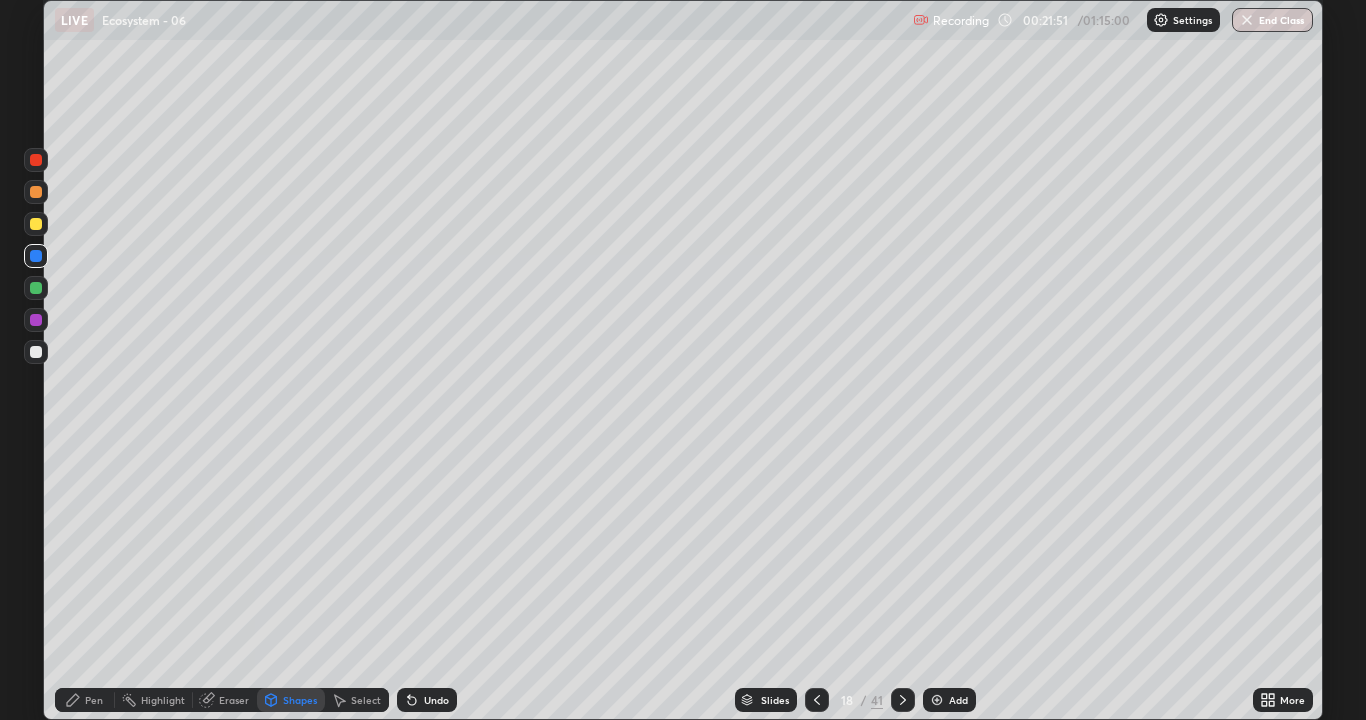 click on "Undo" at bounding box center [436, 700] 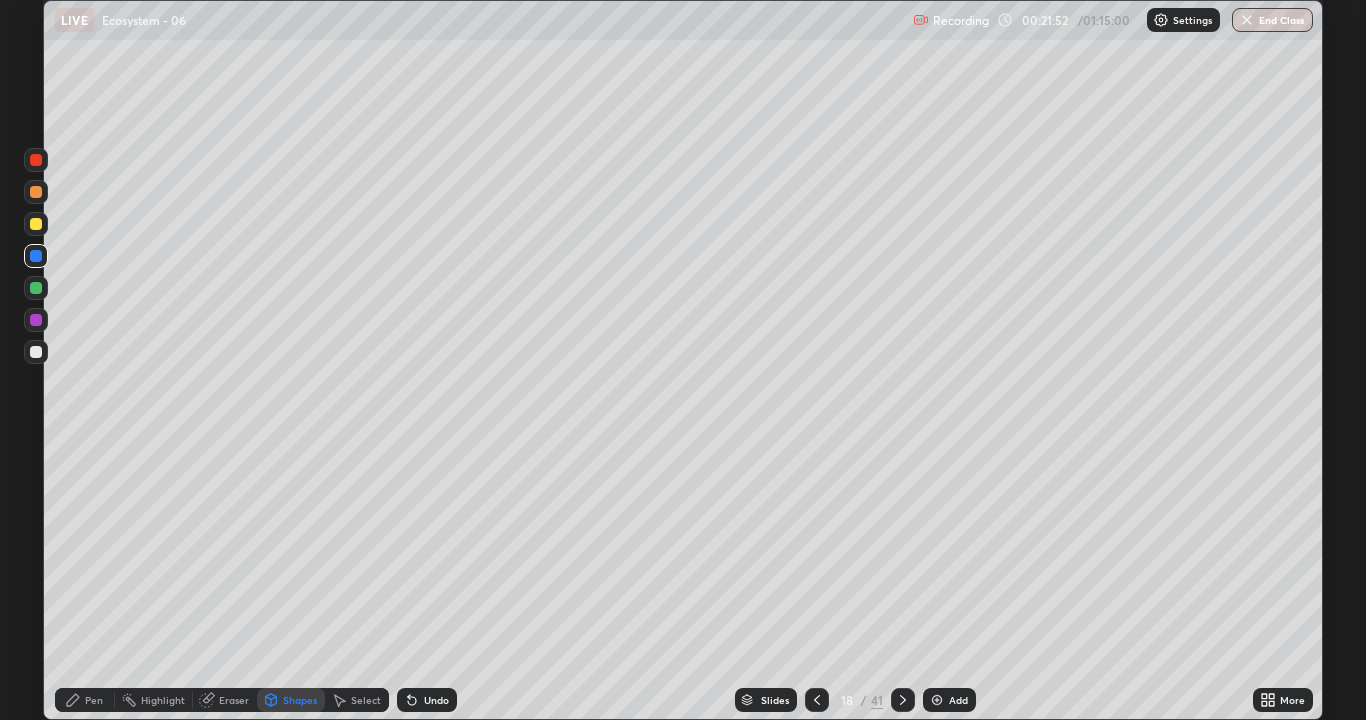 click 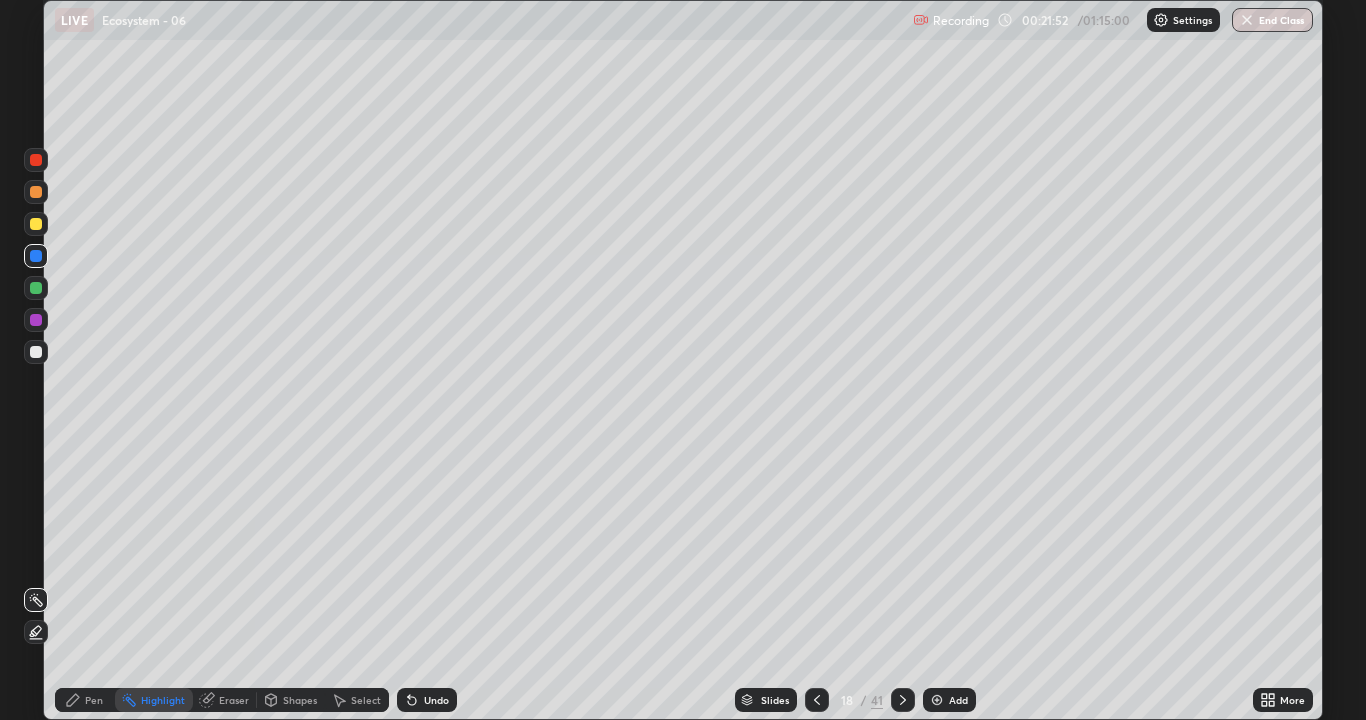 click 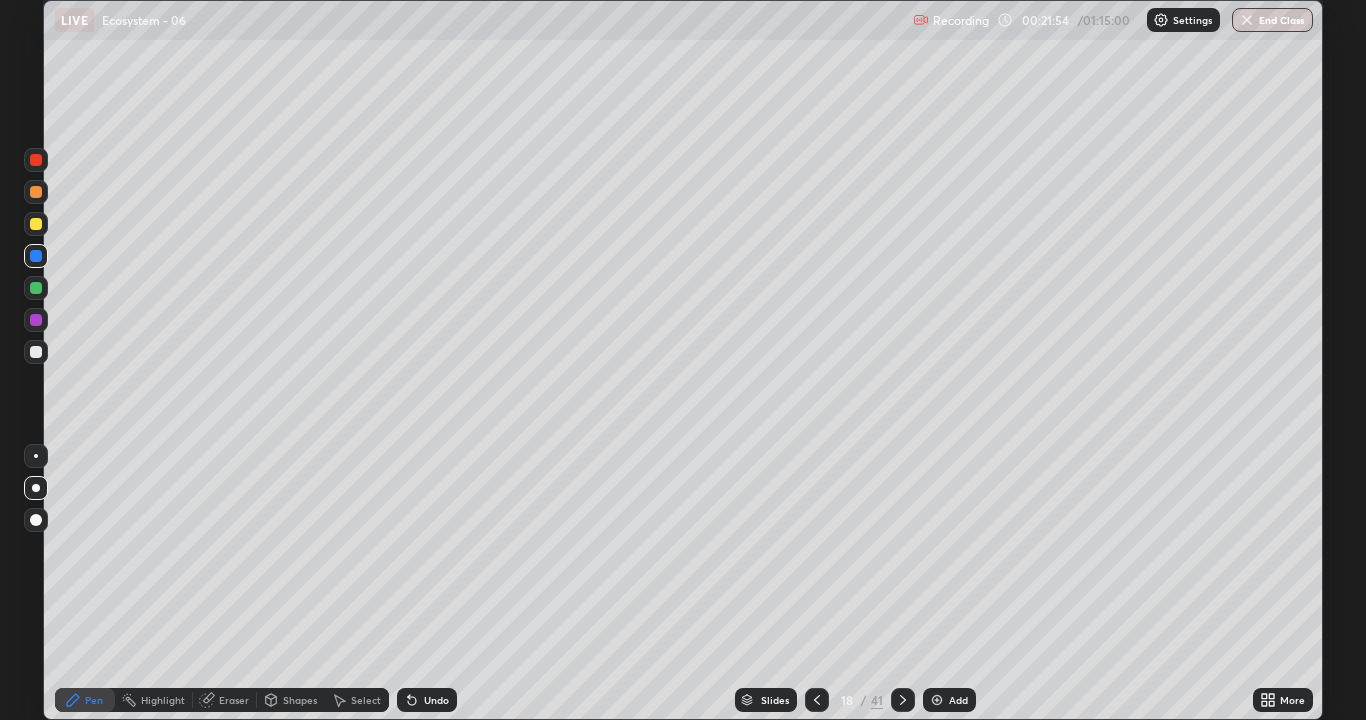 click on "Undo" at bounding box center [427, 700] 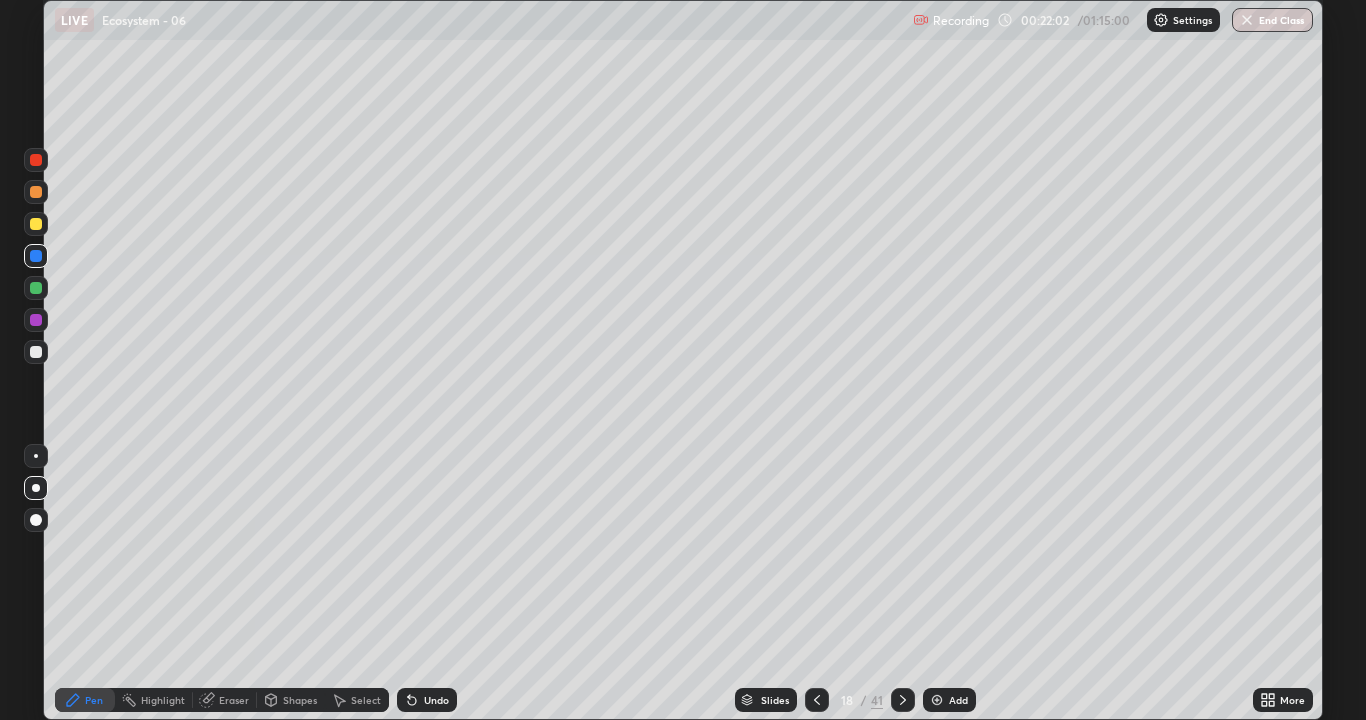 click at bounding box center (36, 224) 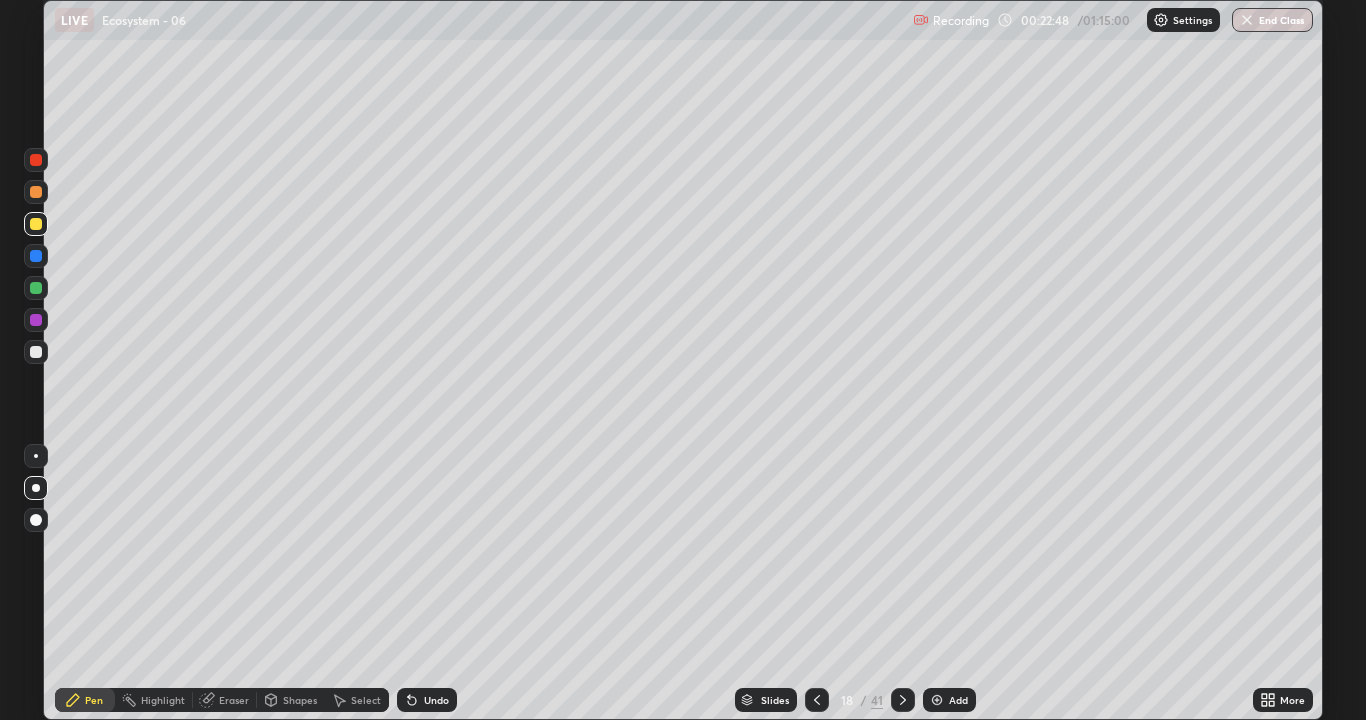 click at bounding box center [817, 700] 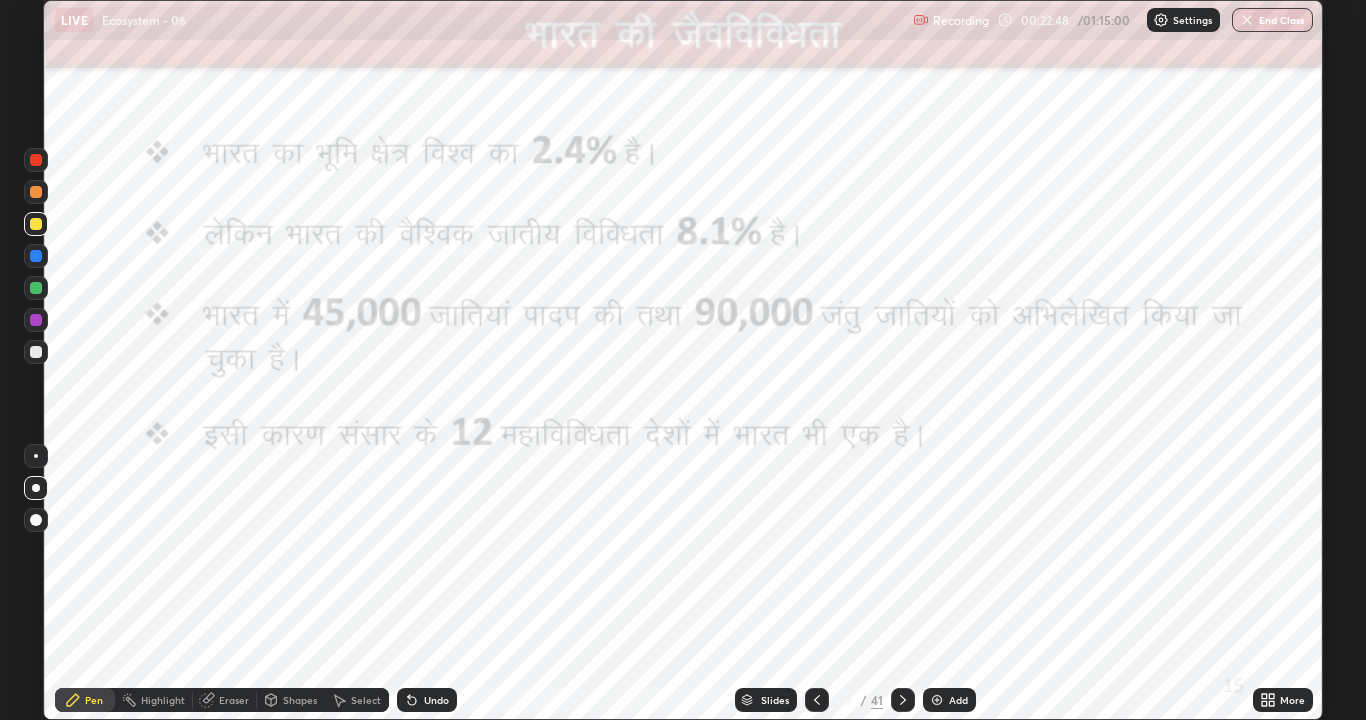 click at bounding box center [937, 700] 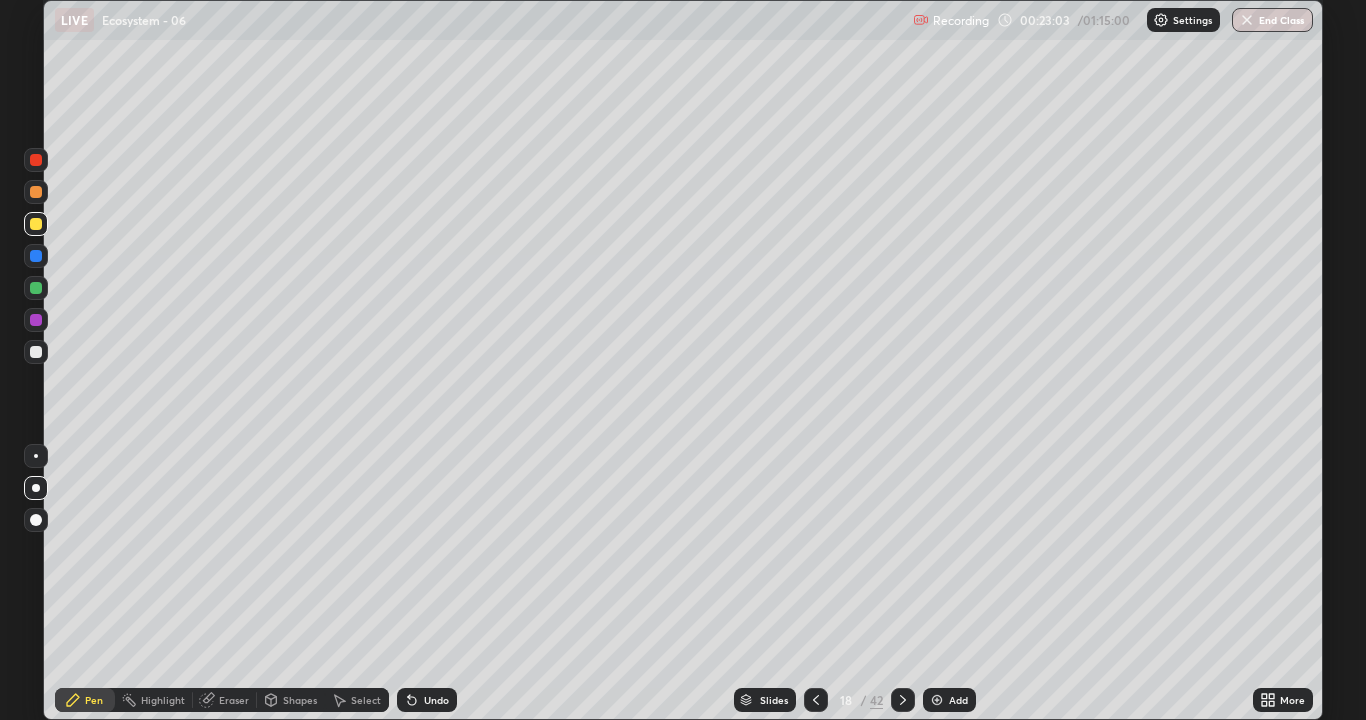 click on "Undo" at bounding box center (427, 700) 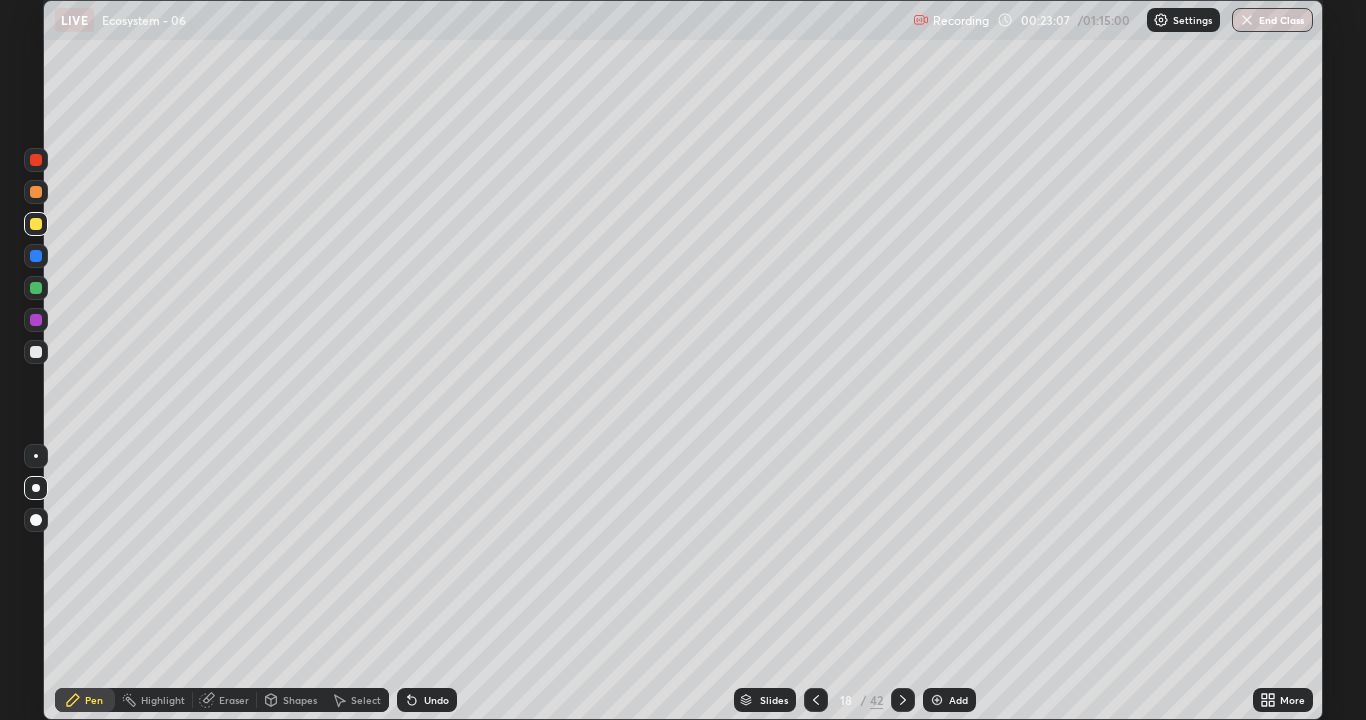 click at bounding box center (36, 192) 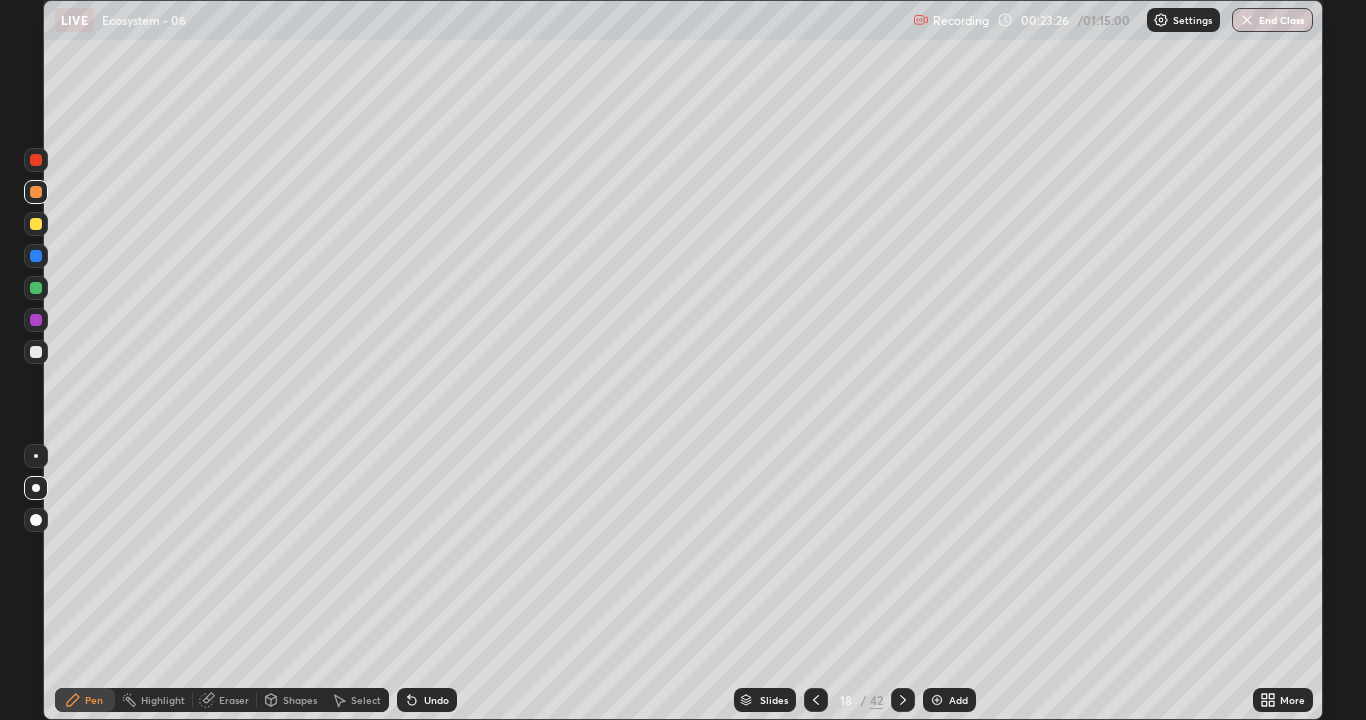 click 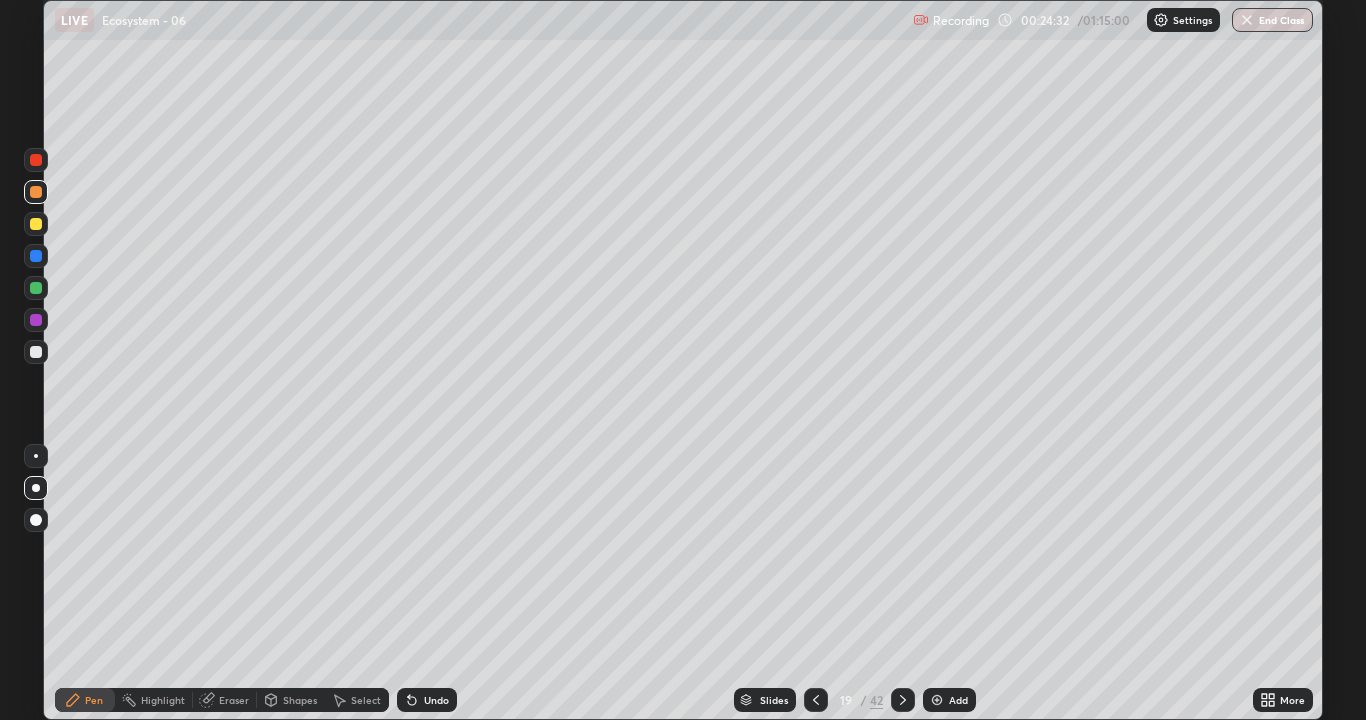 click 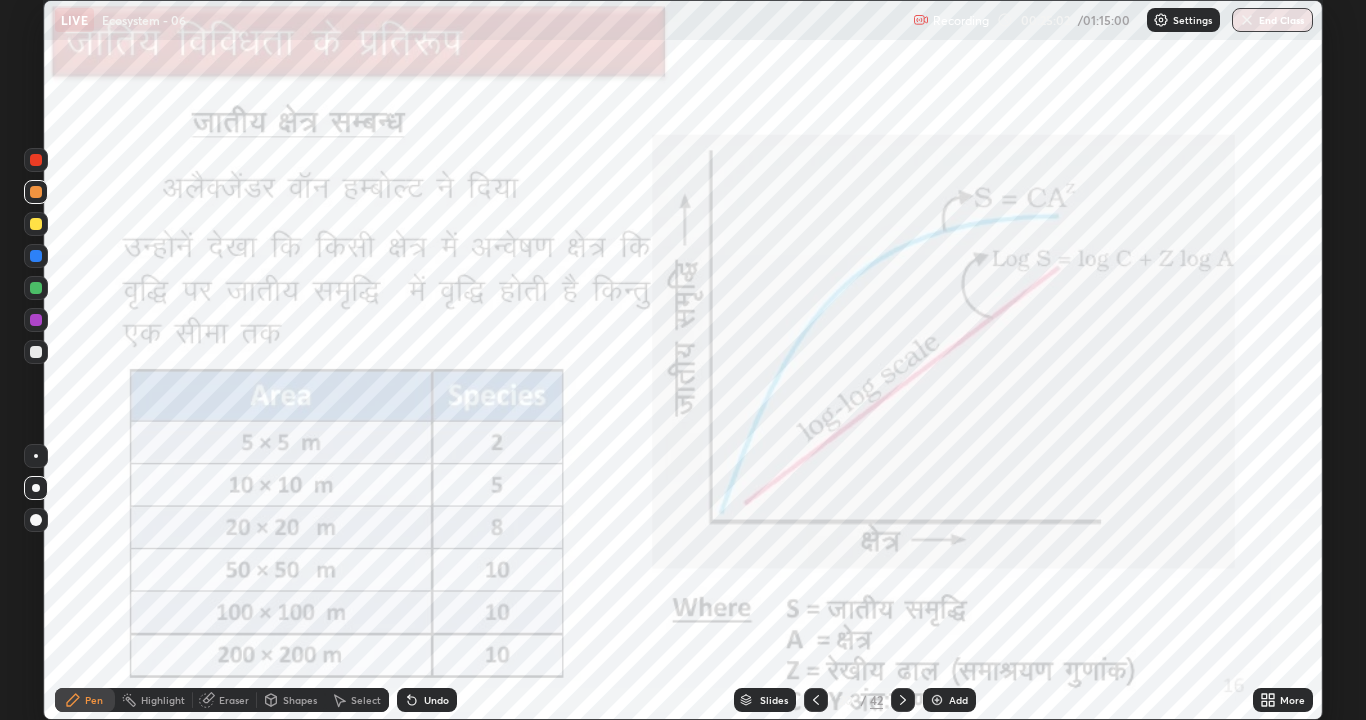 click 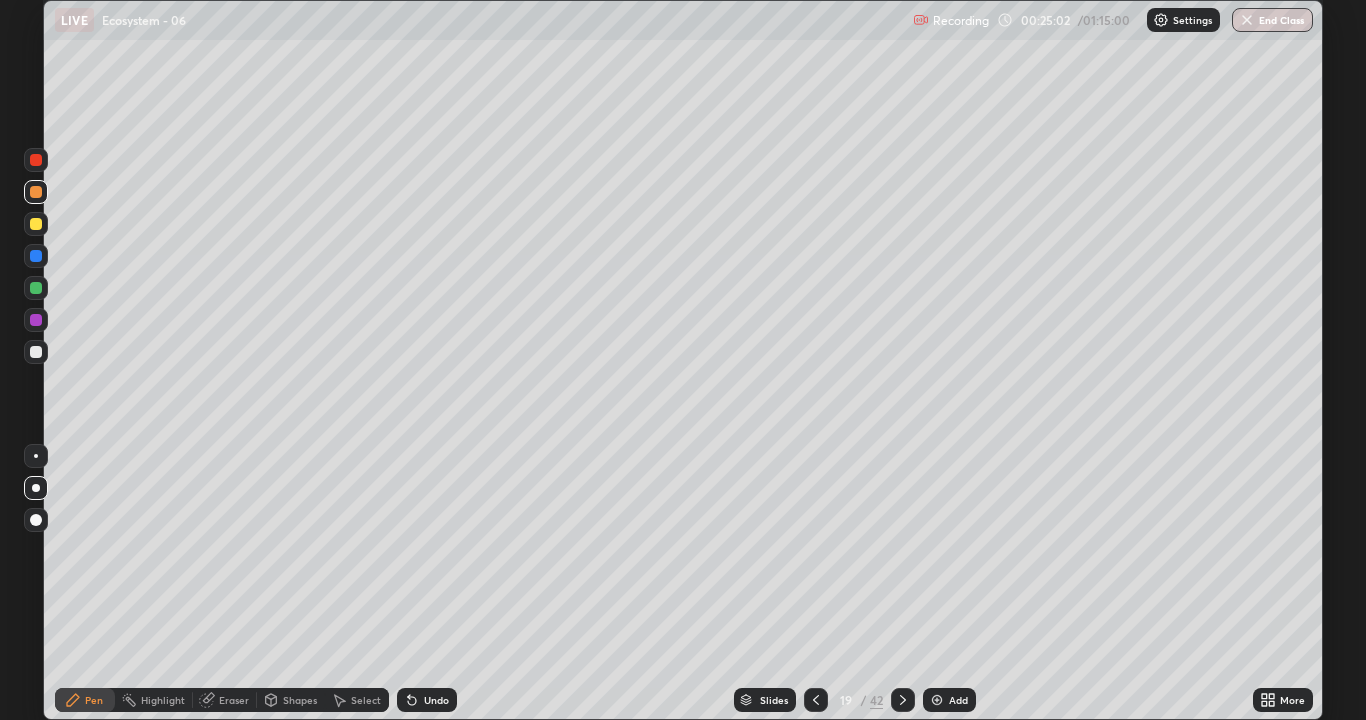 click at bounding box center (816, 700) 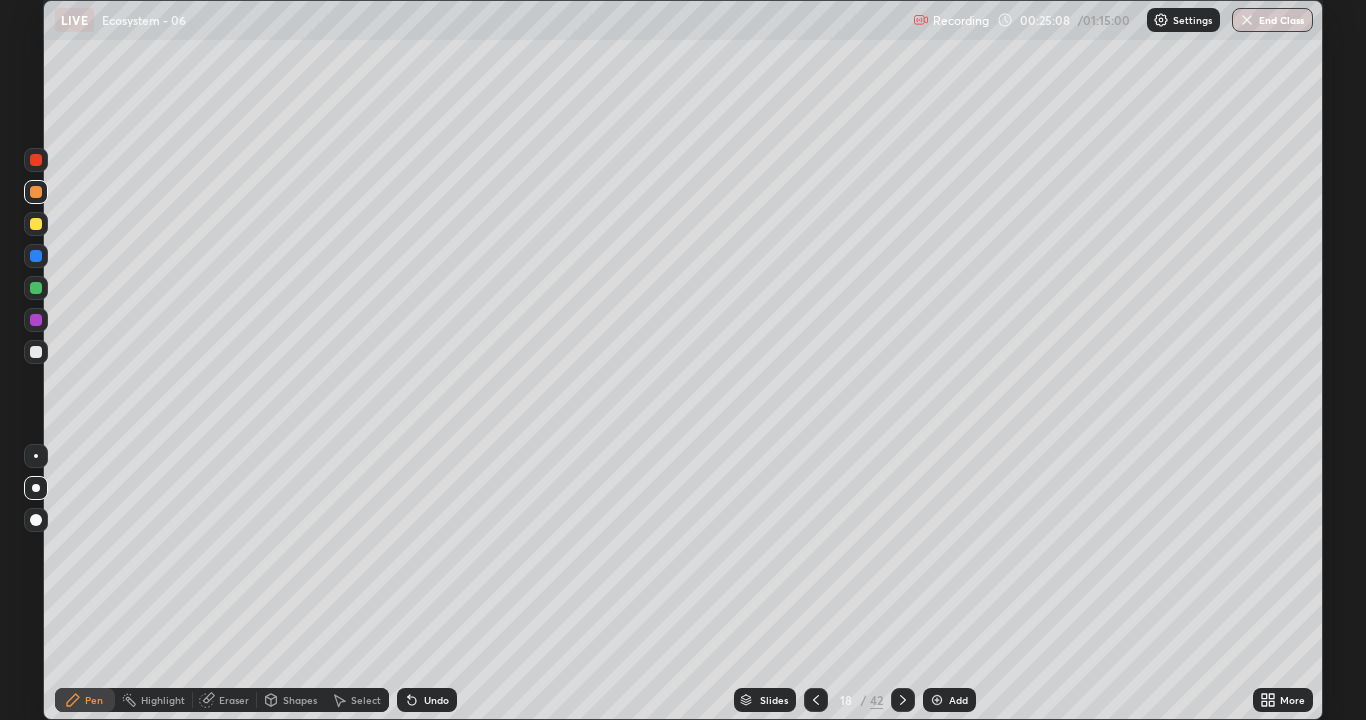 click on "Undo" at bounding box center (427, 700) 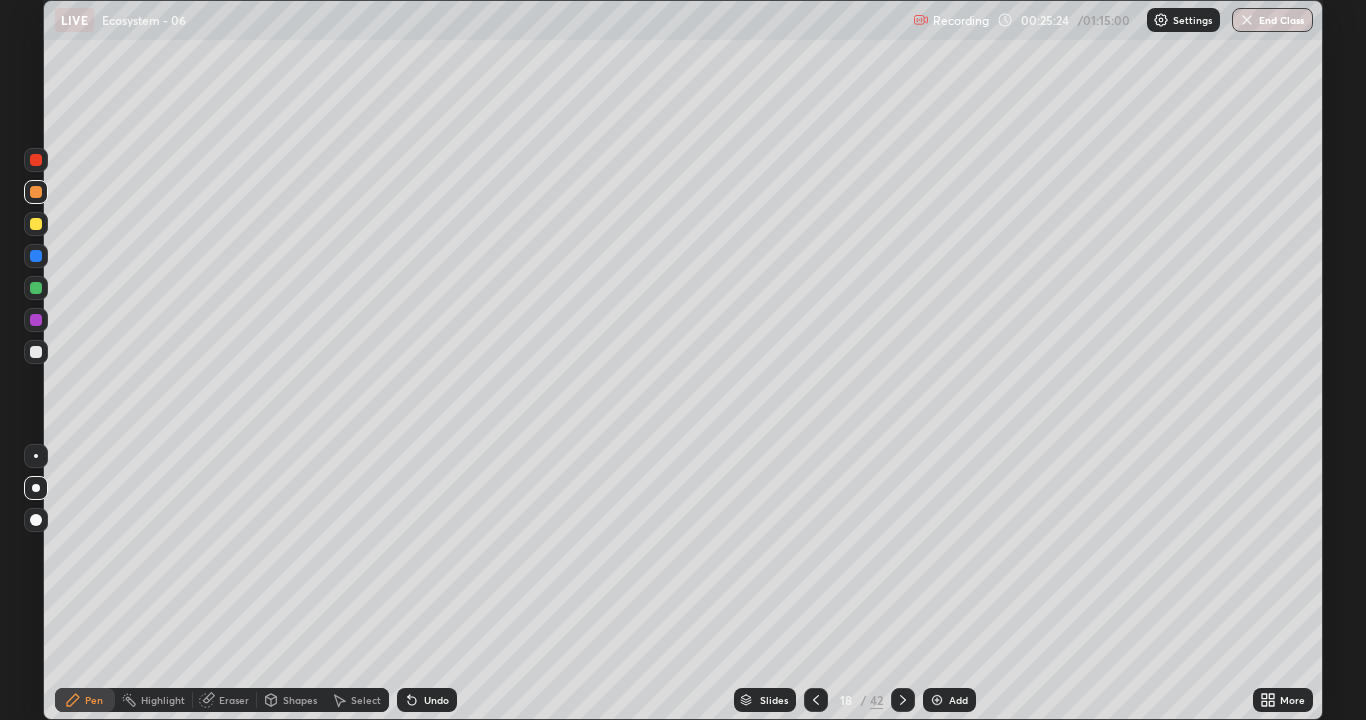 click on "Undo" at bounding box center (436, 700) 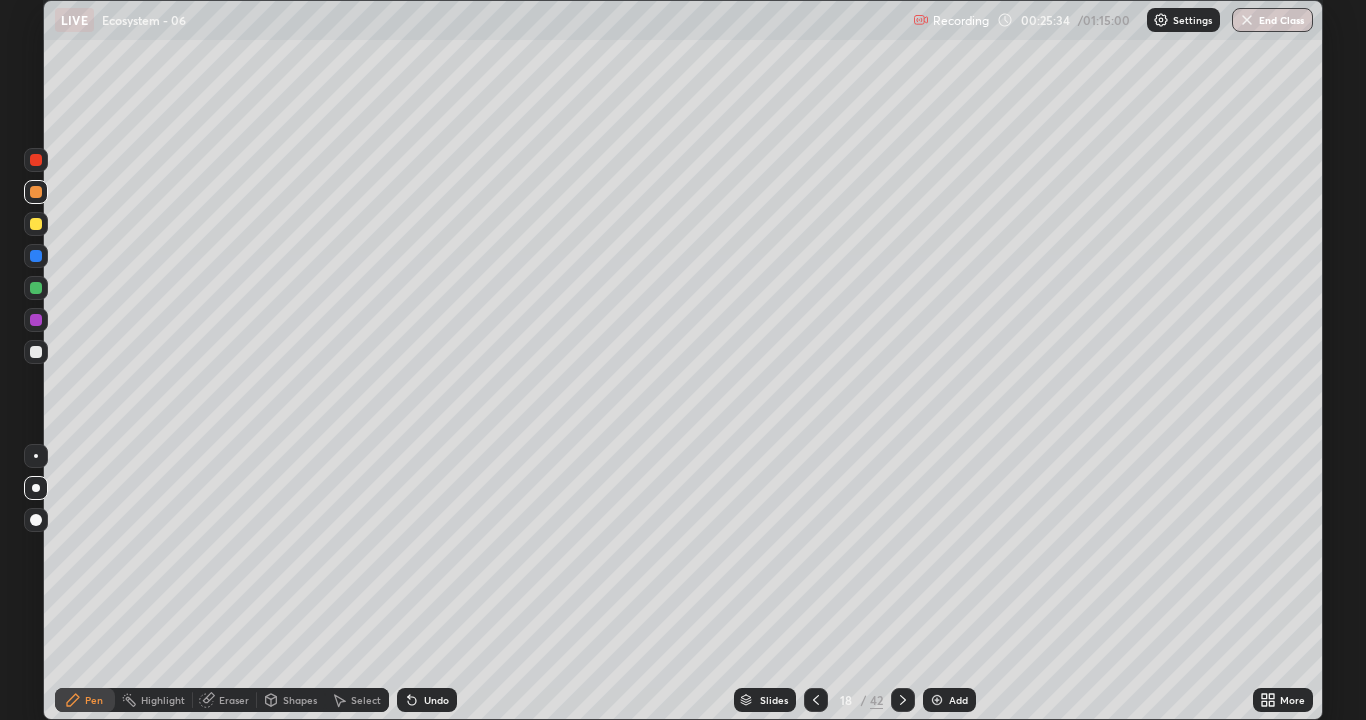 click at bounding box center (903, 700) 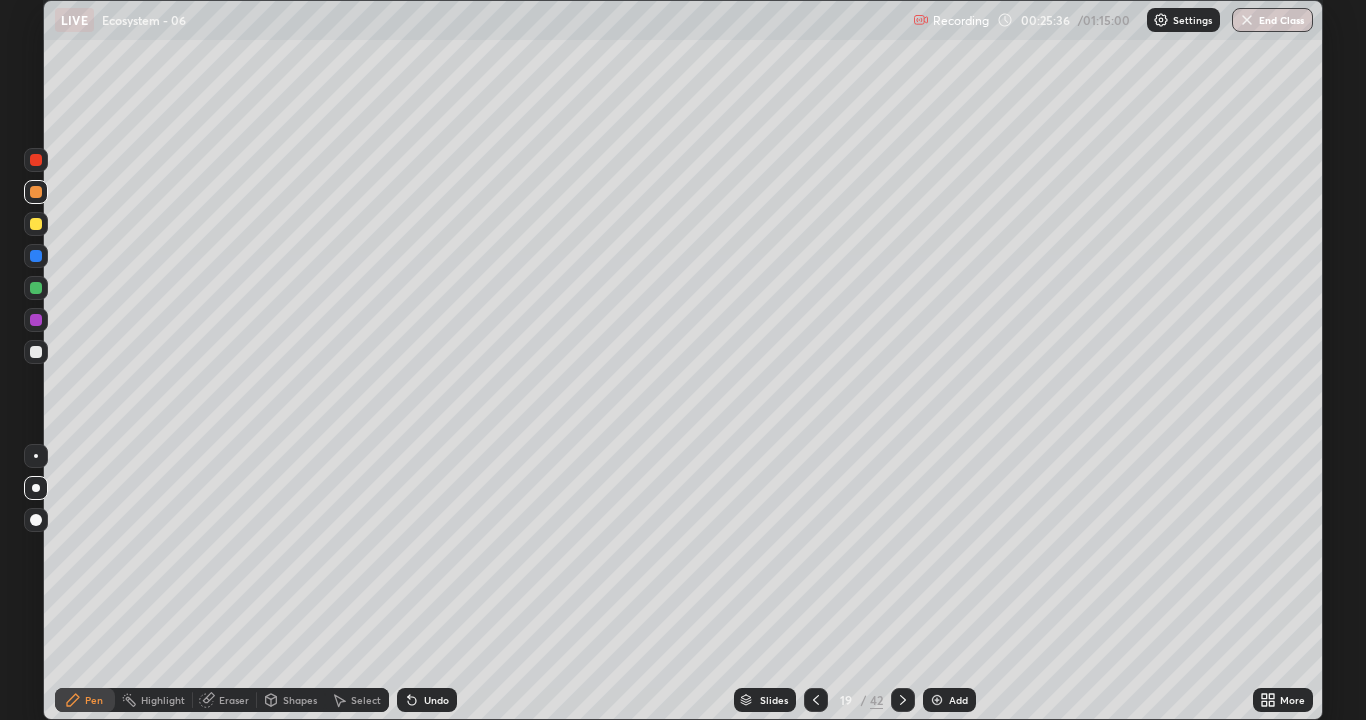 click 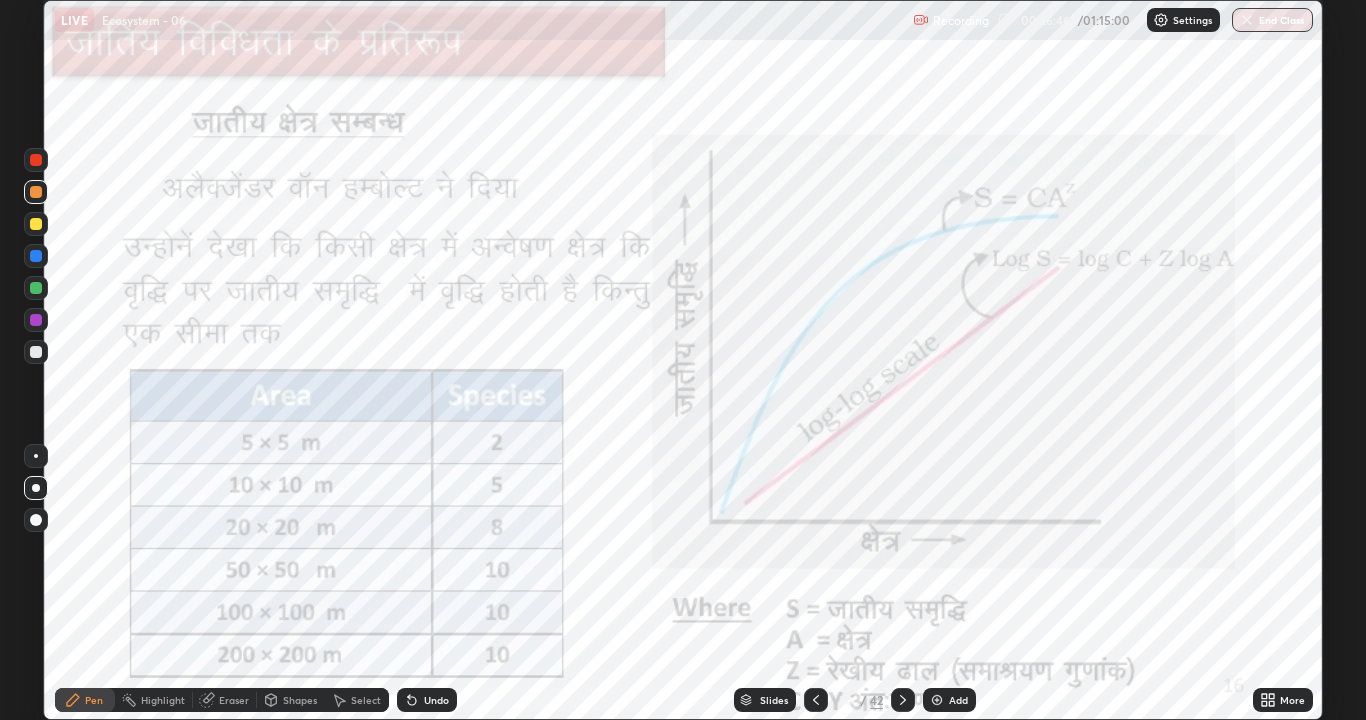 click 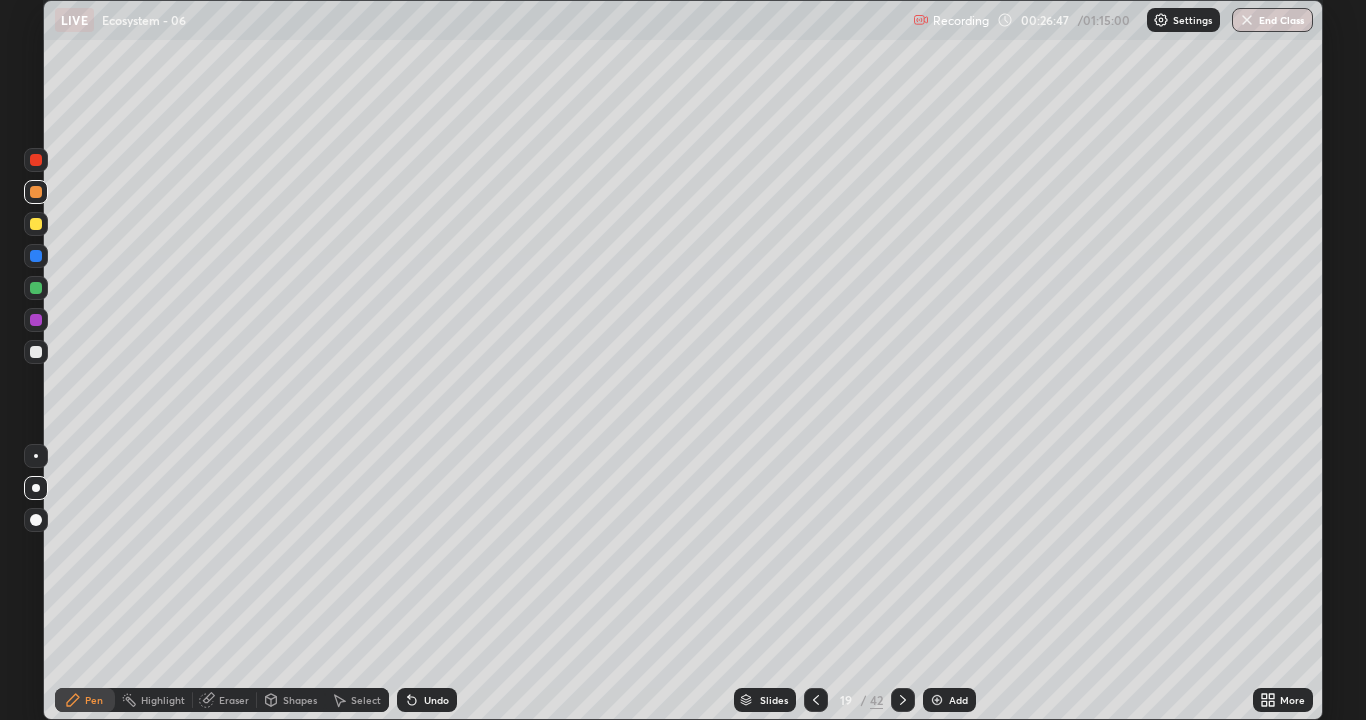 click at bounding box center (937, 700) 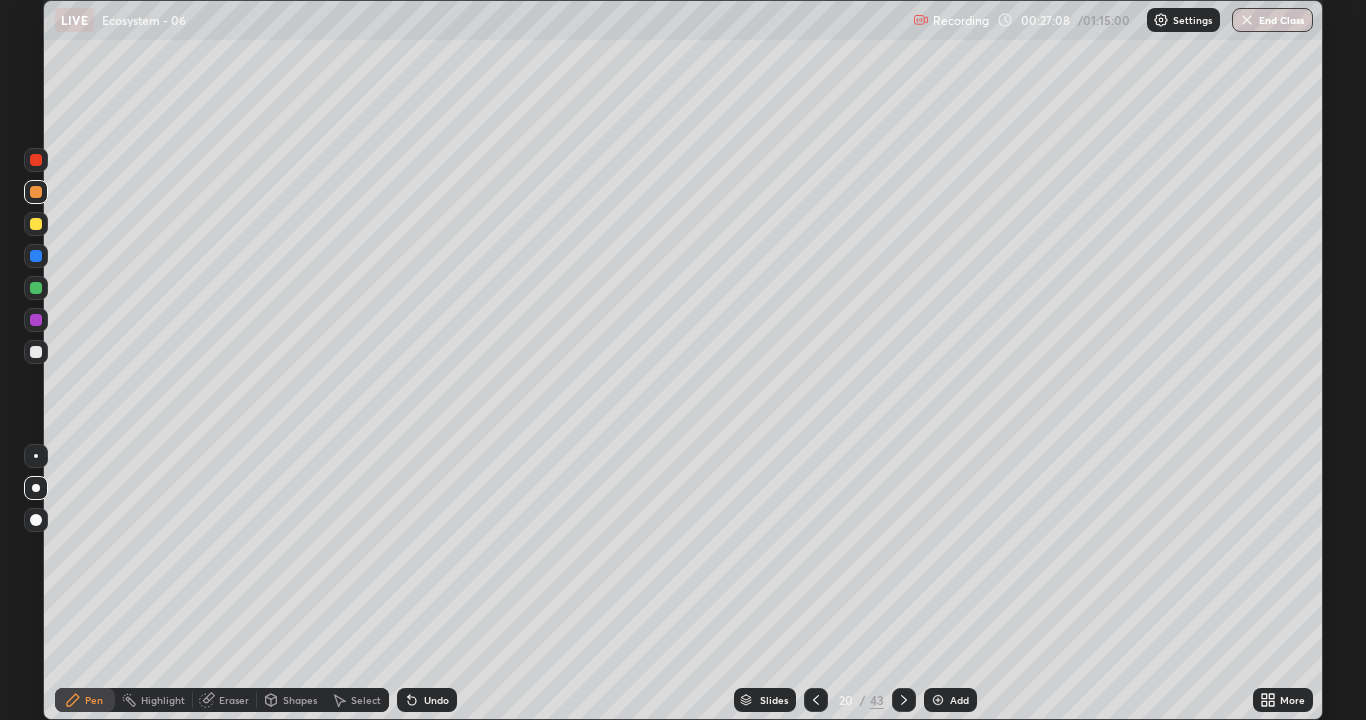 click at bounding box center [904, 700] 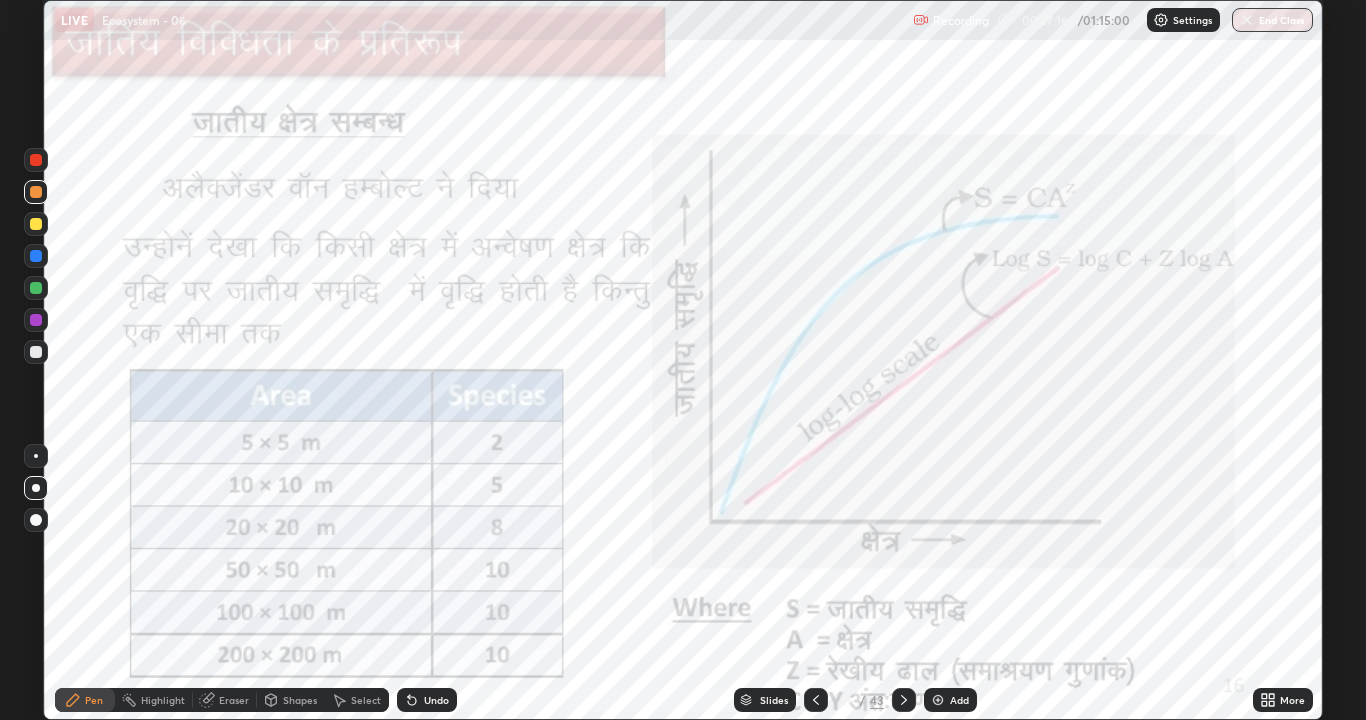 click 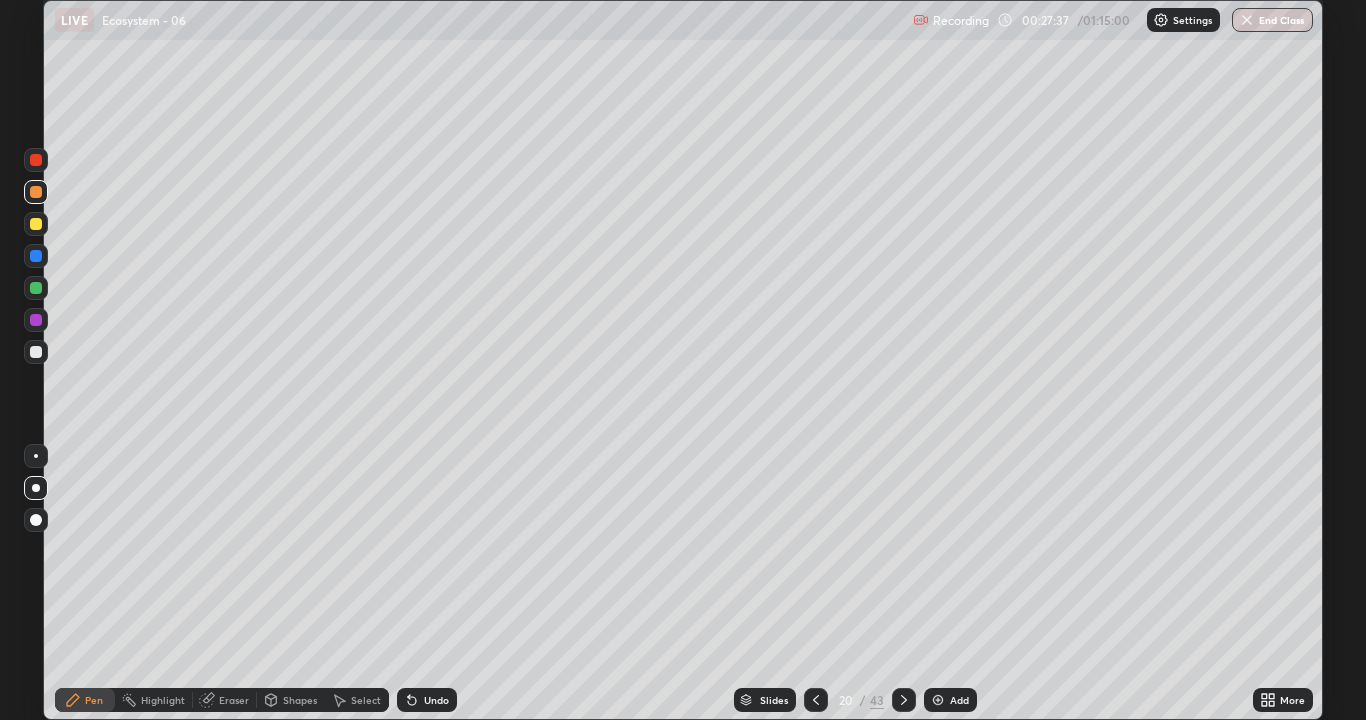 click at bounding box center [36, 352] 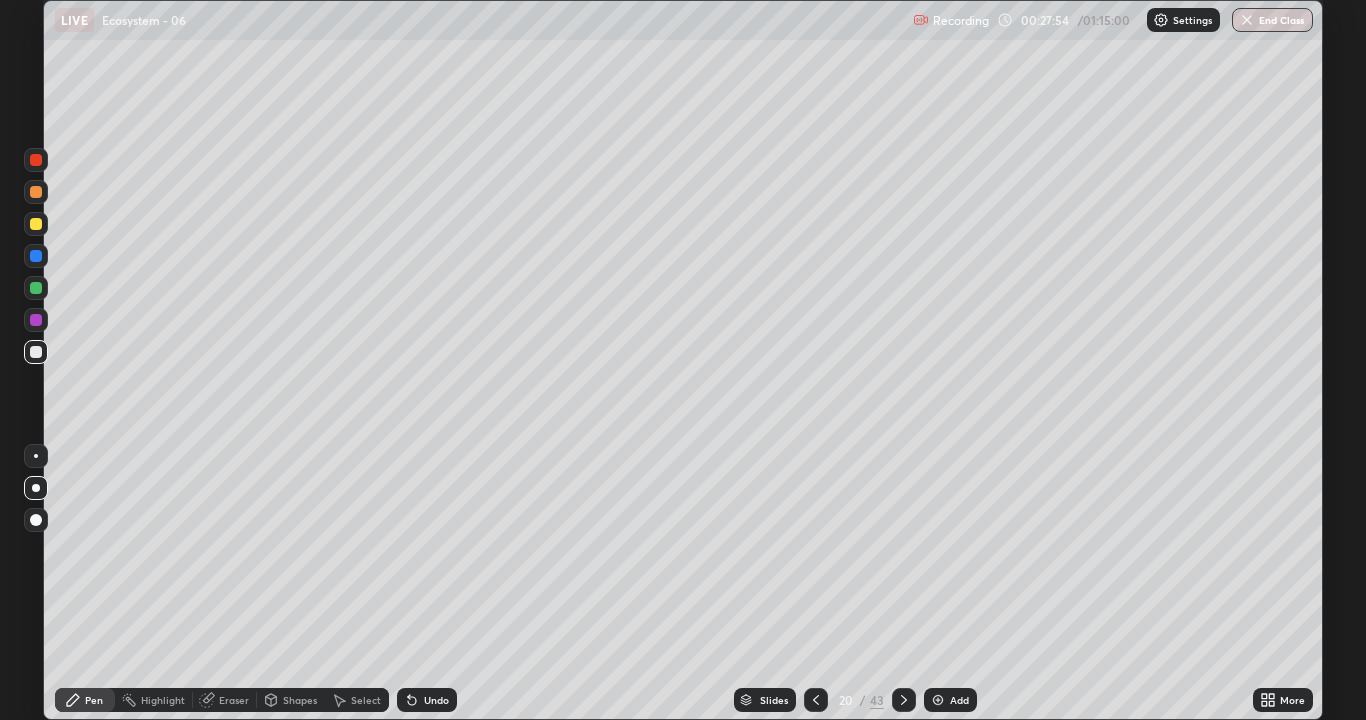 click on "Select" at bounding box center [366, 700] 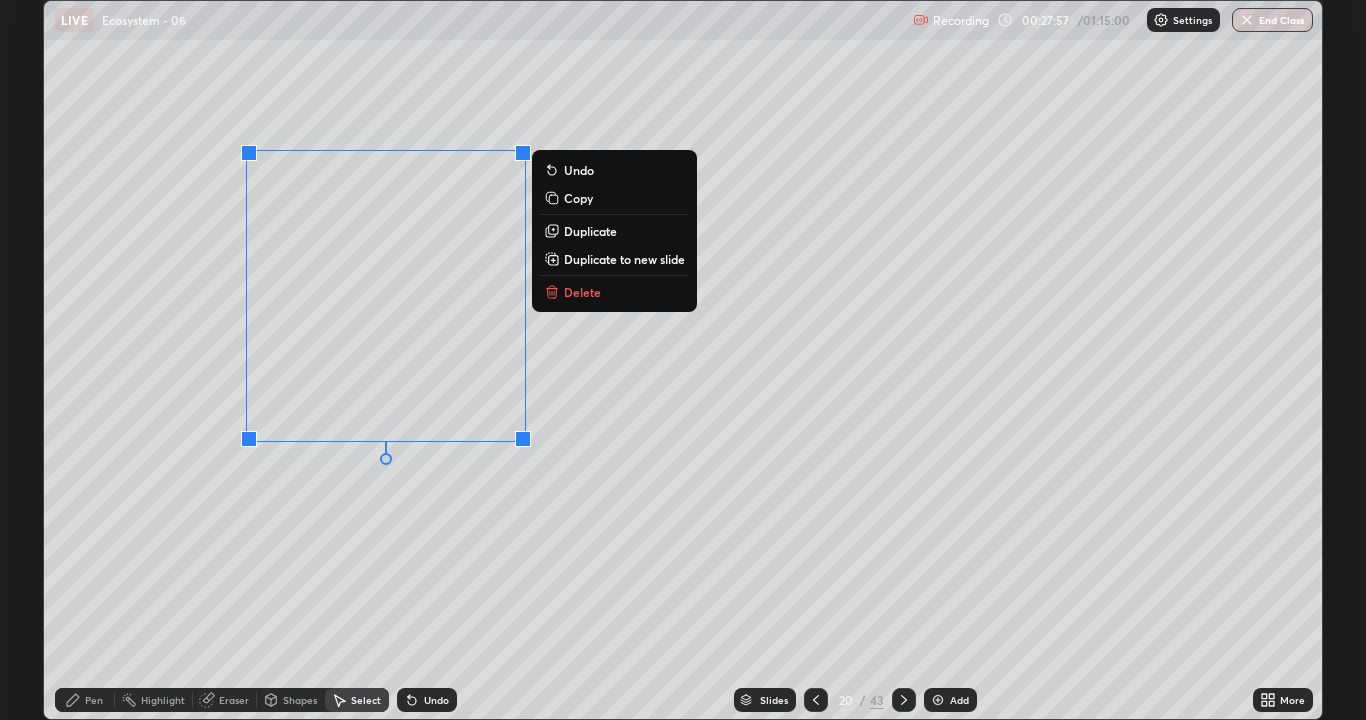 click on "0 ° Undo Copy Duplicate Duplicate to new slide Delete" at bounding box center (683, 360) 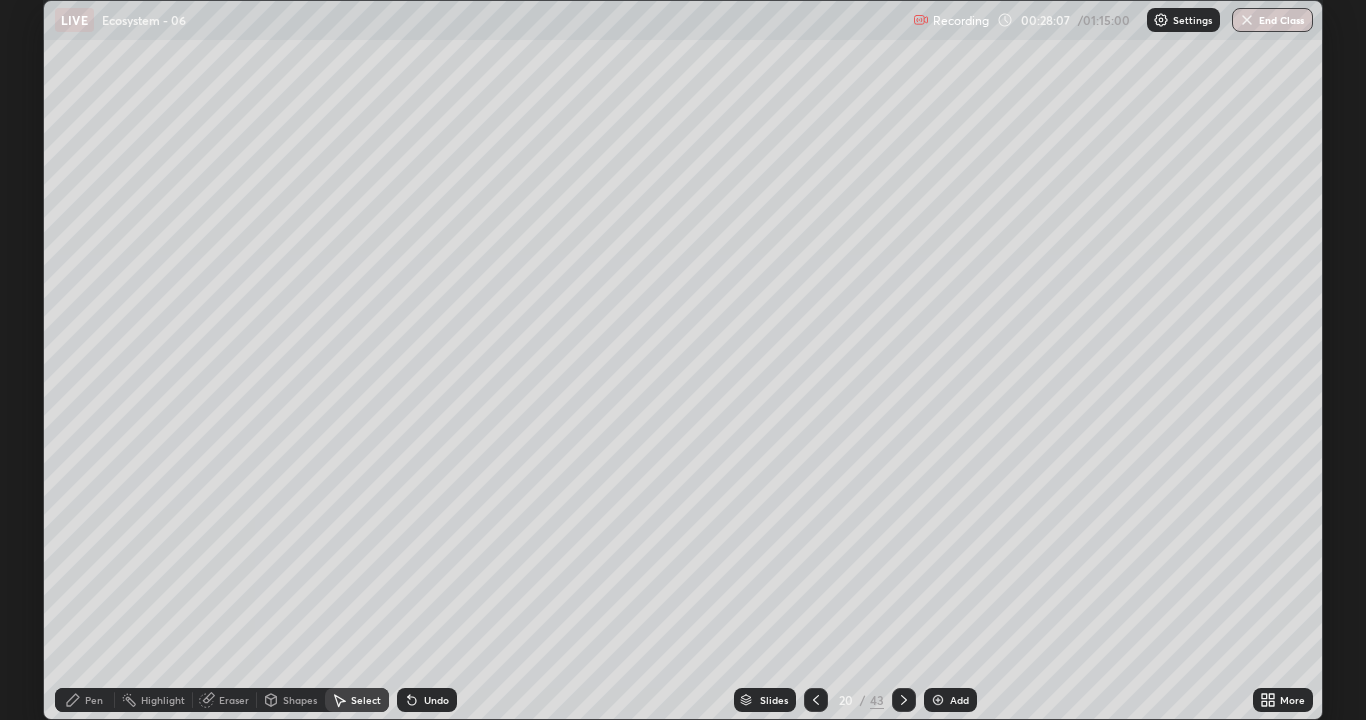 click 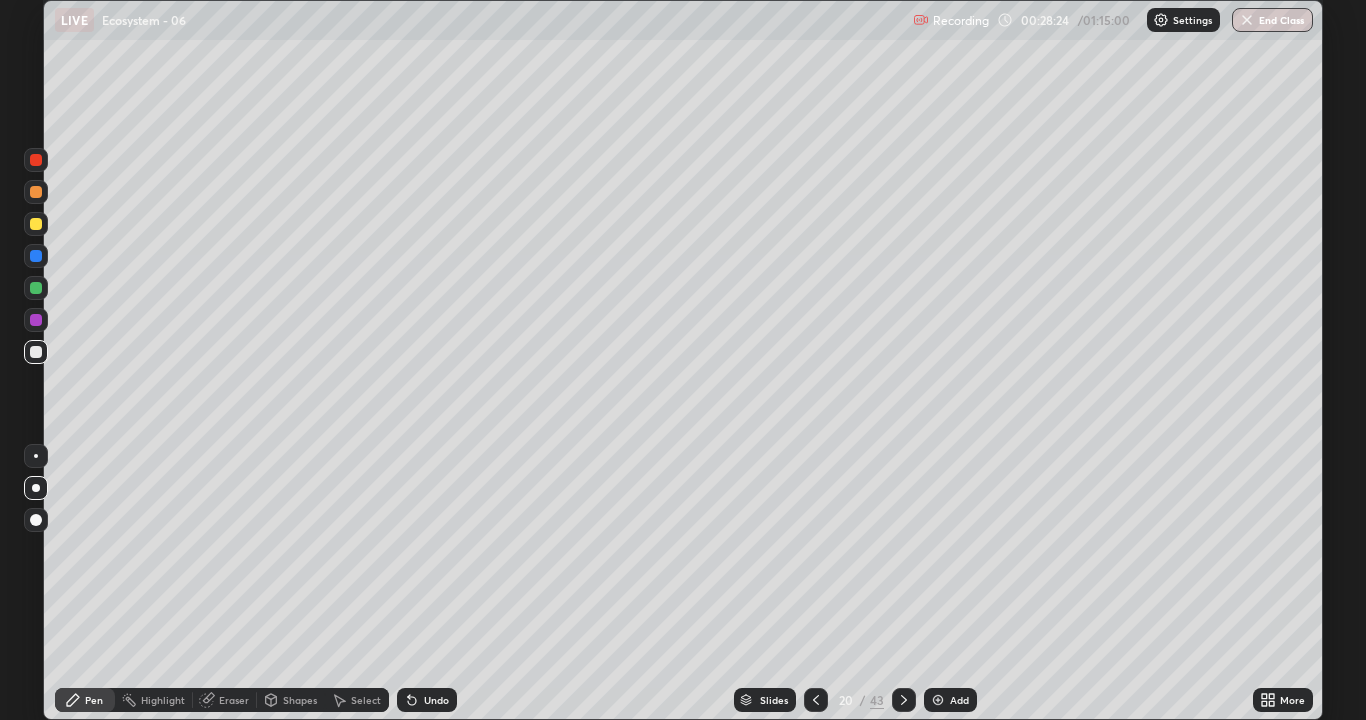 click at bounding box center (36, 224) 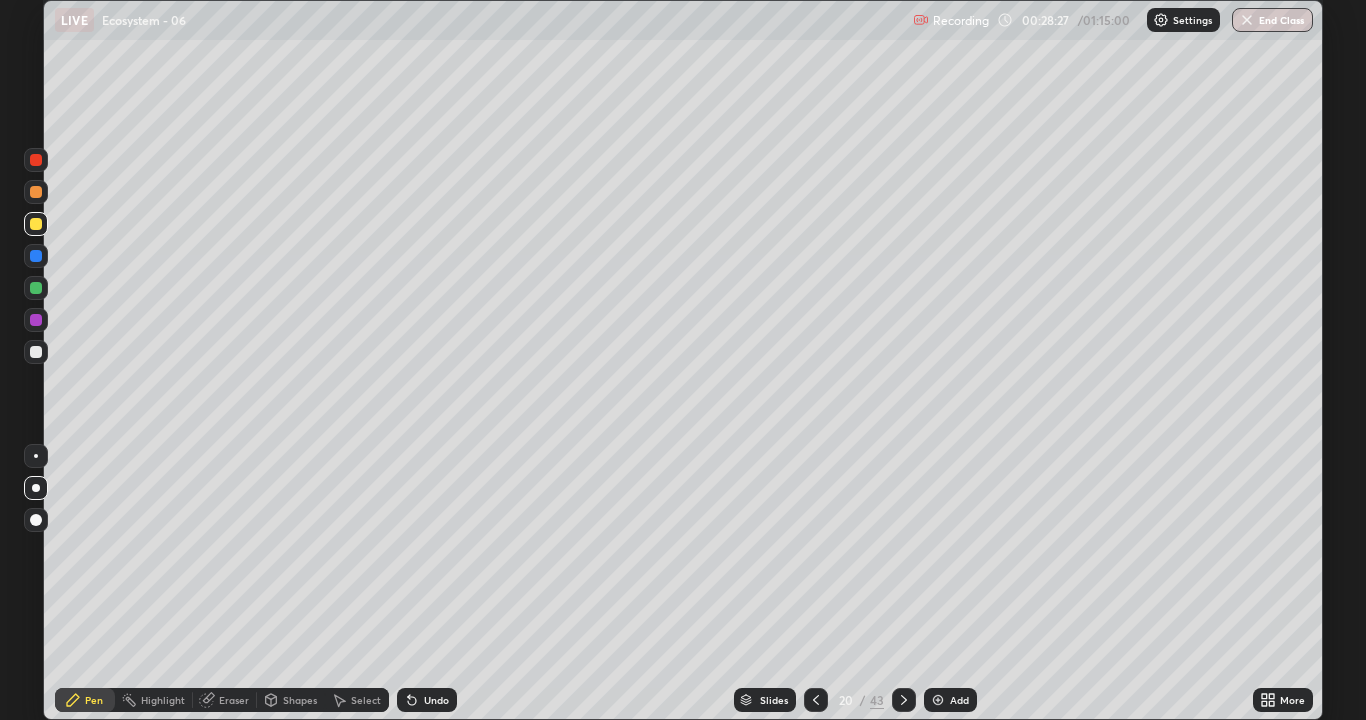 click at bounding box center (36, 288) 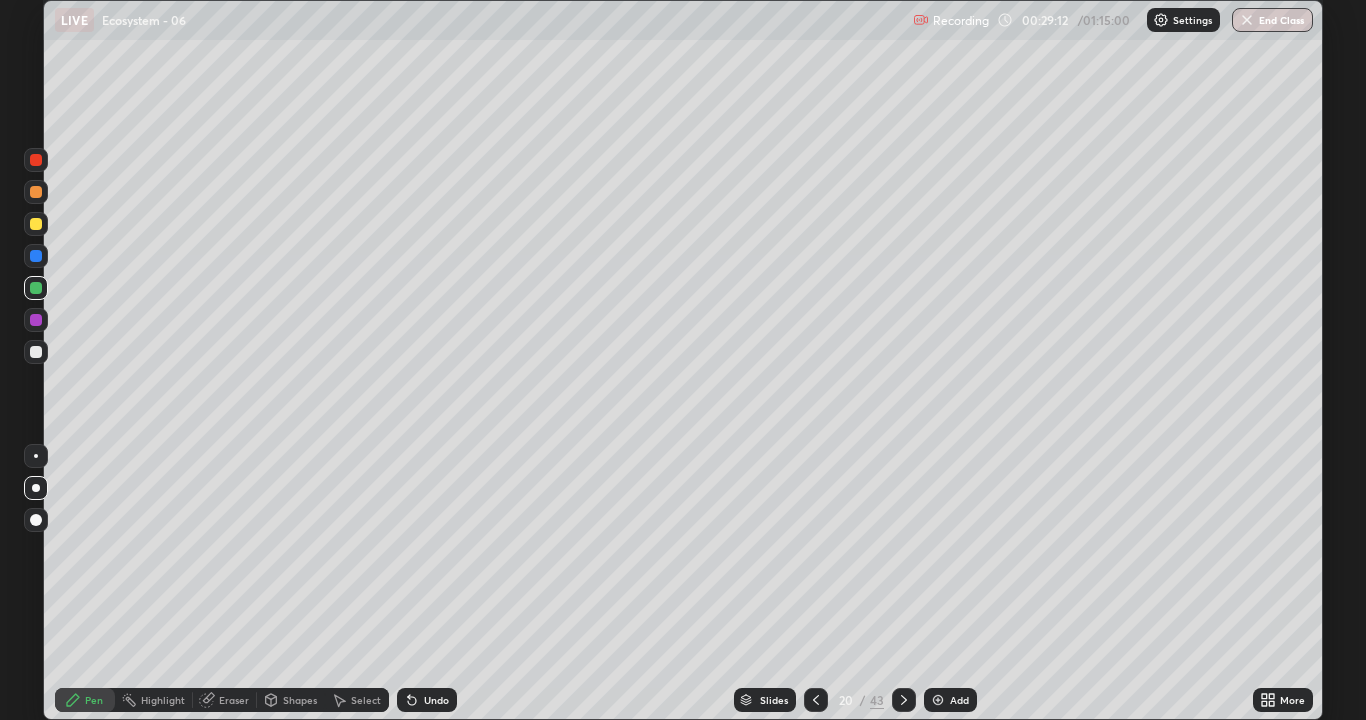 click 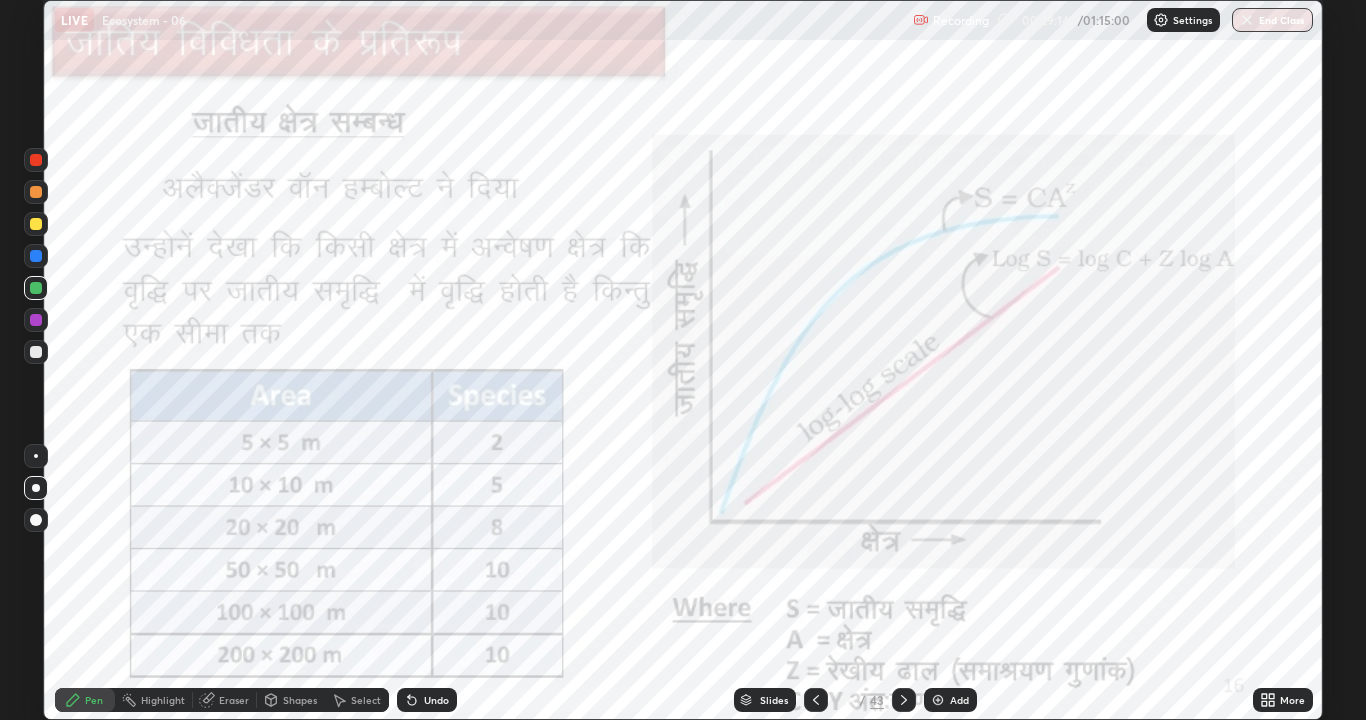 click 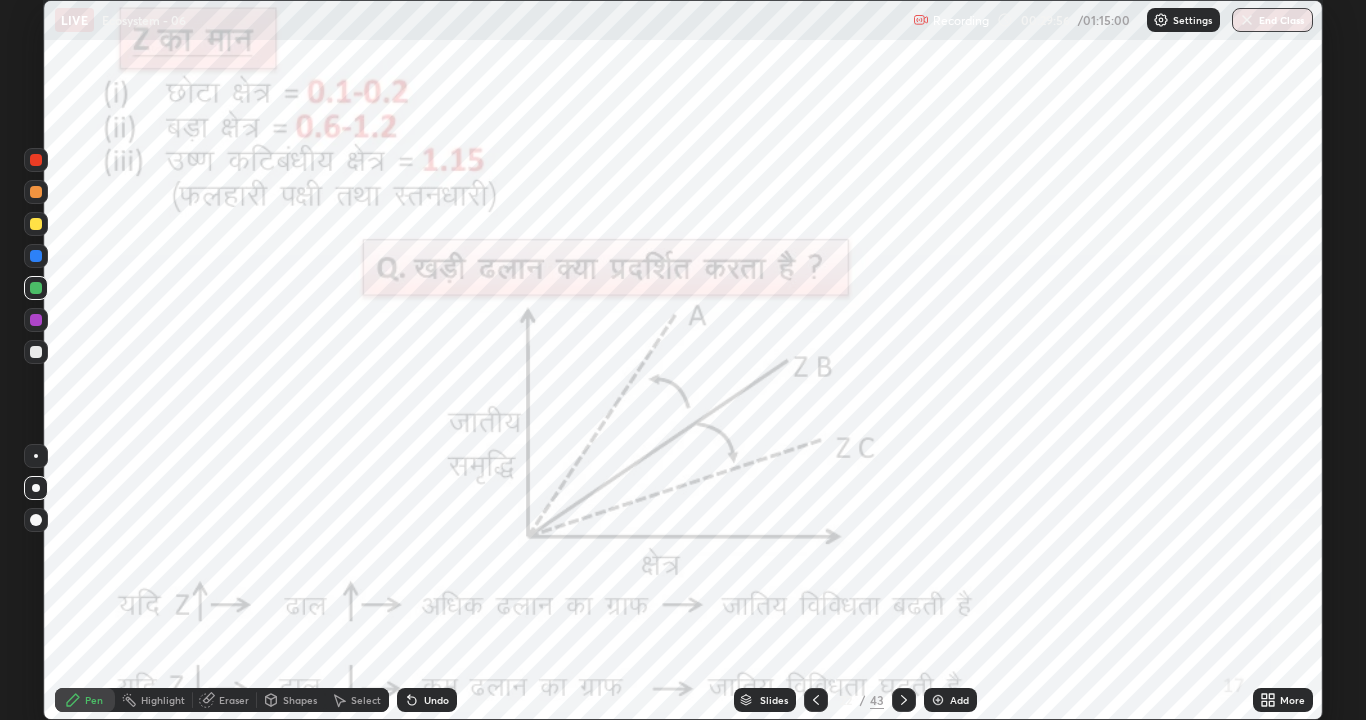 click at bounding box center (36, 320) 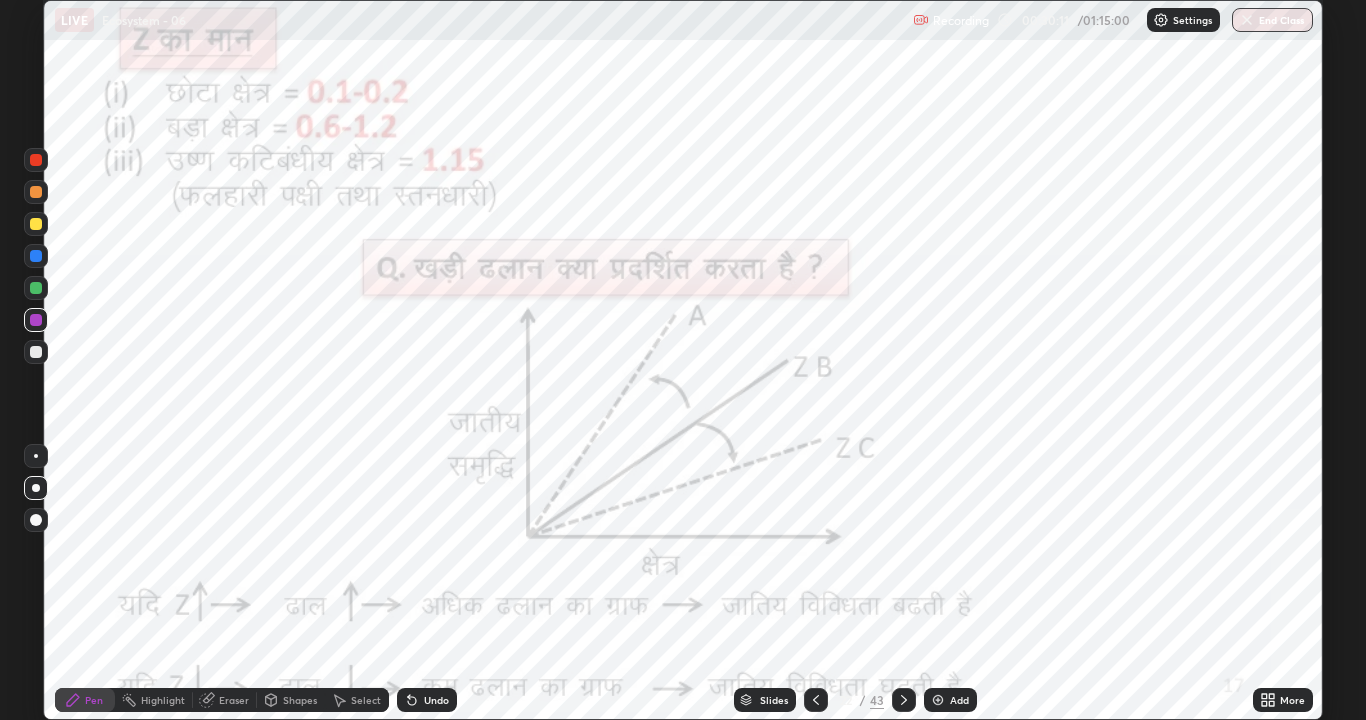click 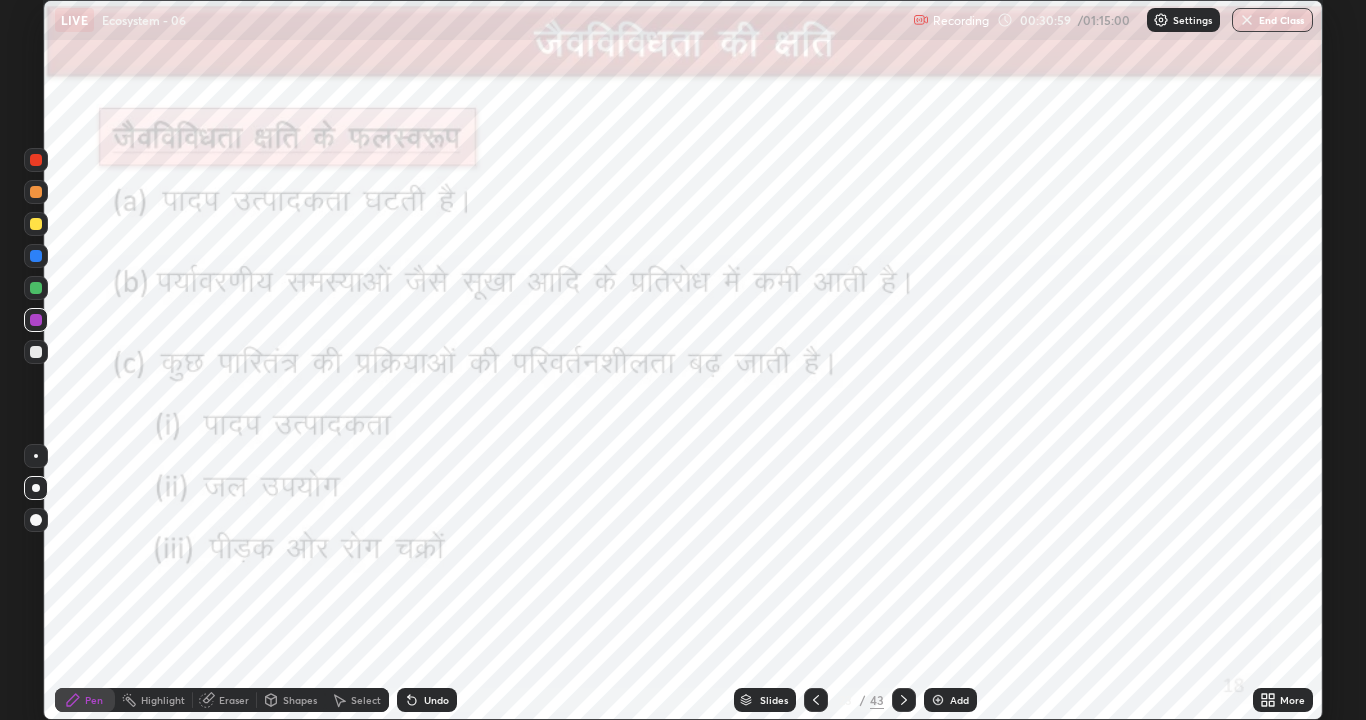 click 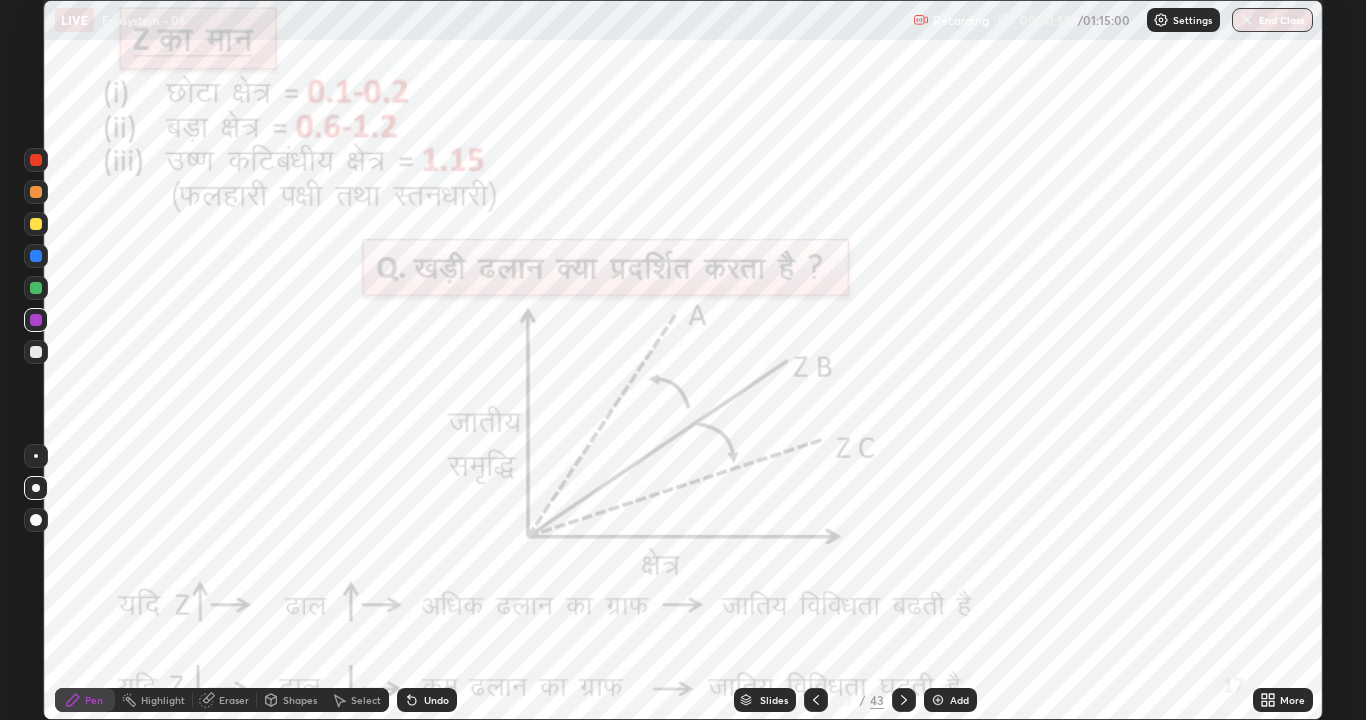 click 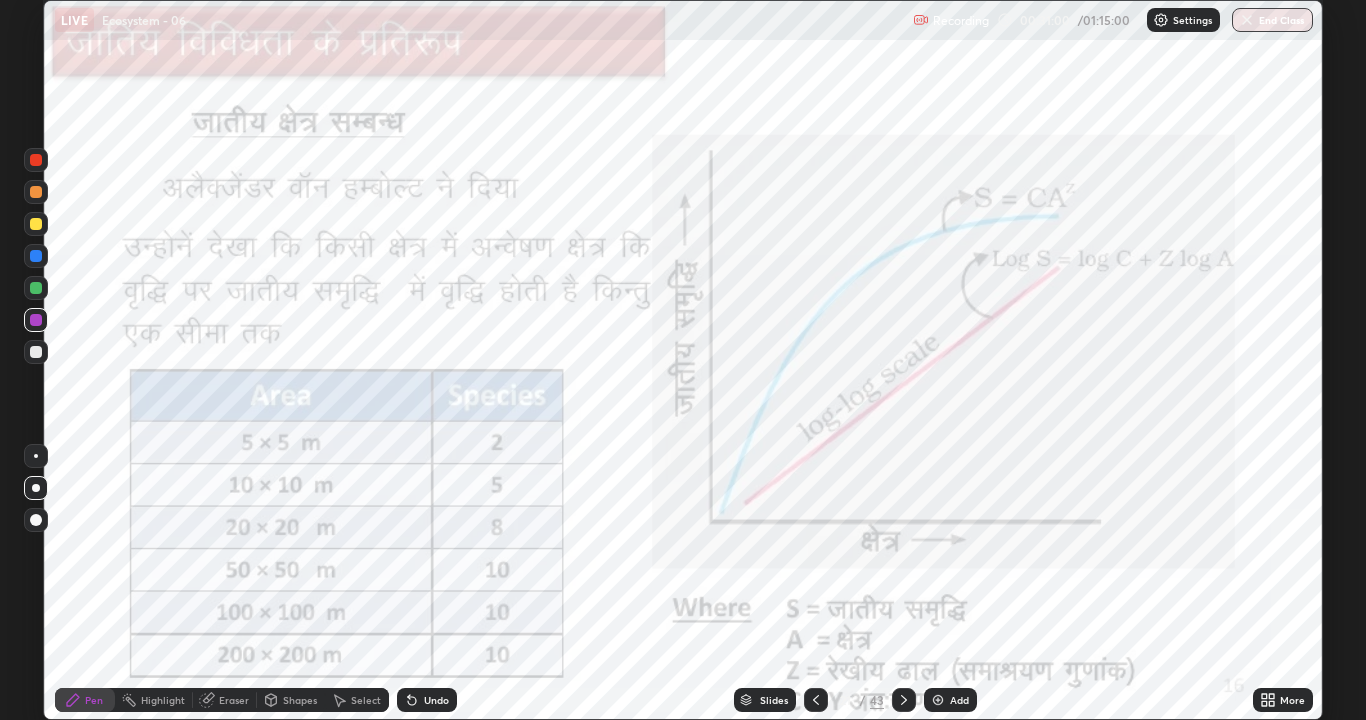 click 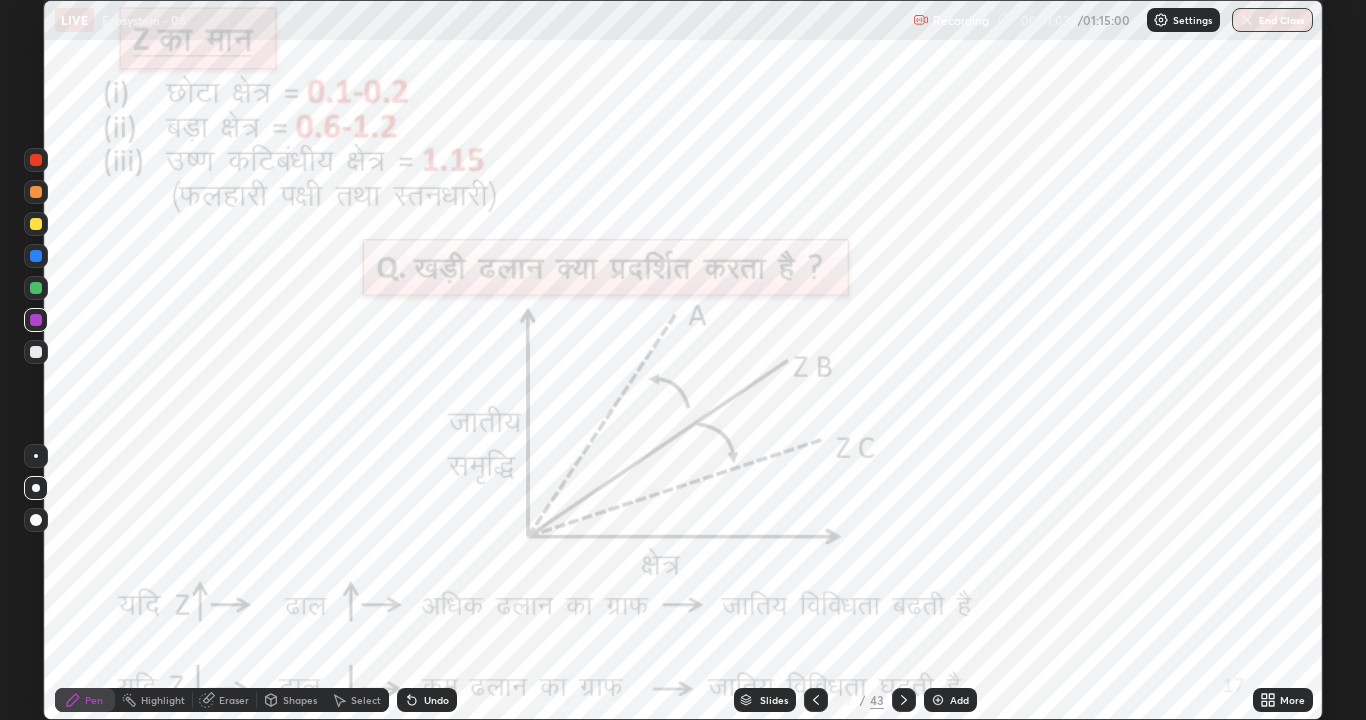 click at bounding box center [816, 700] 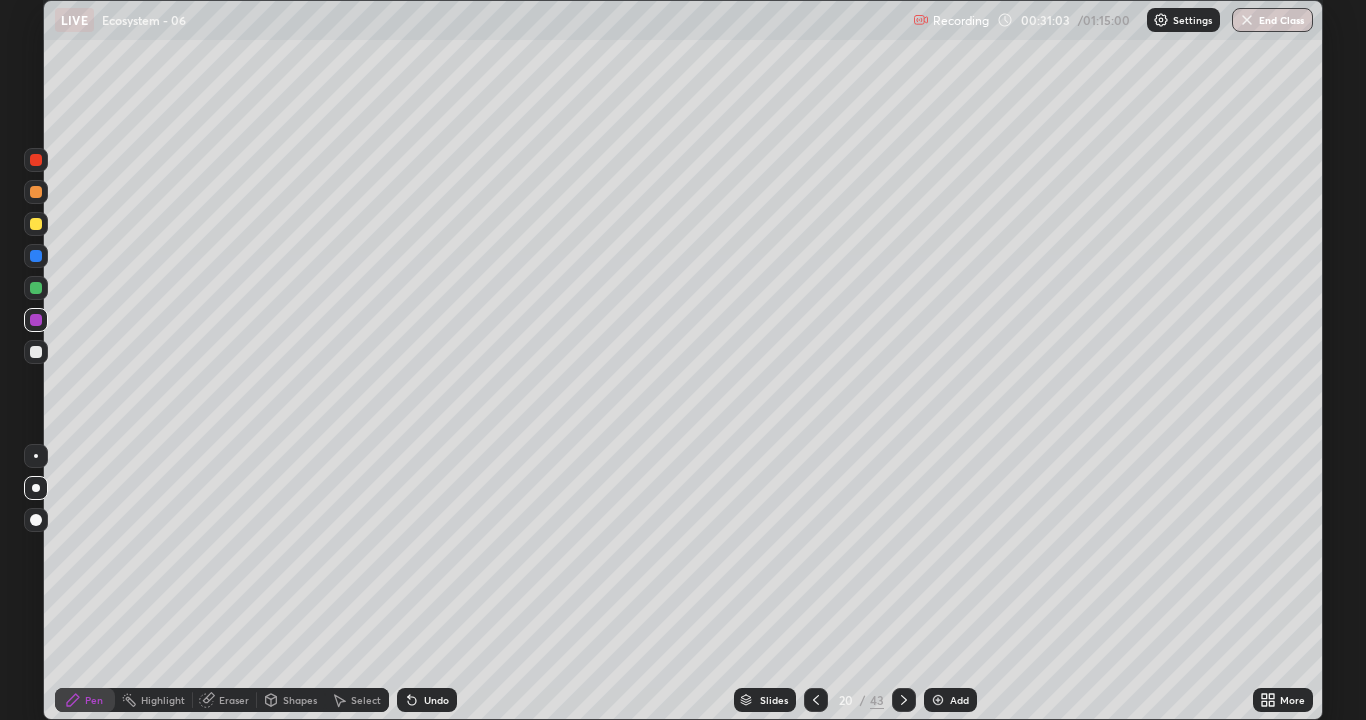 click at bounding box center (816, 700) 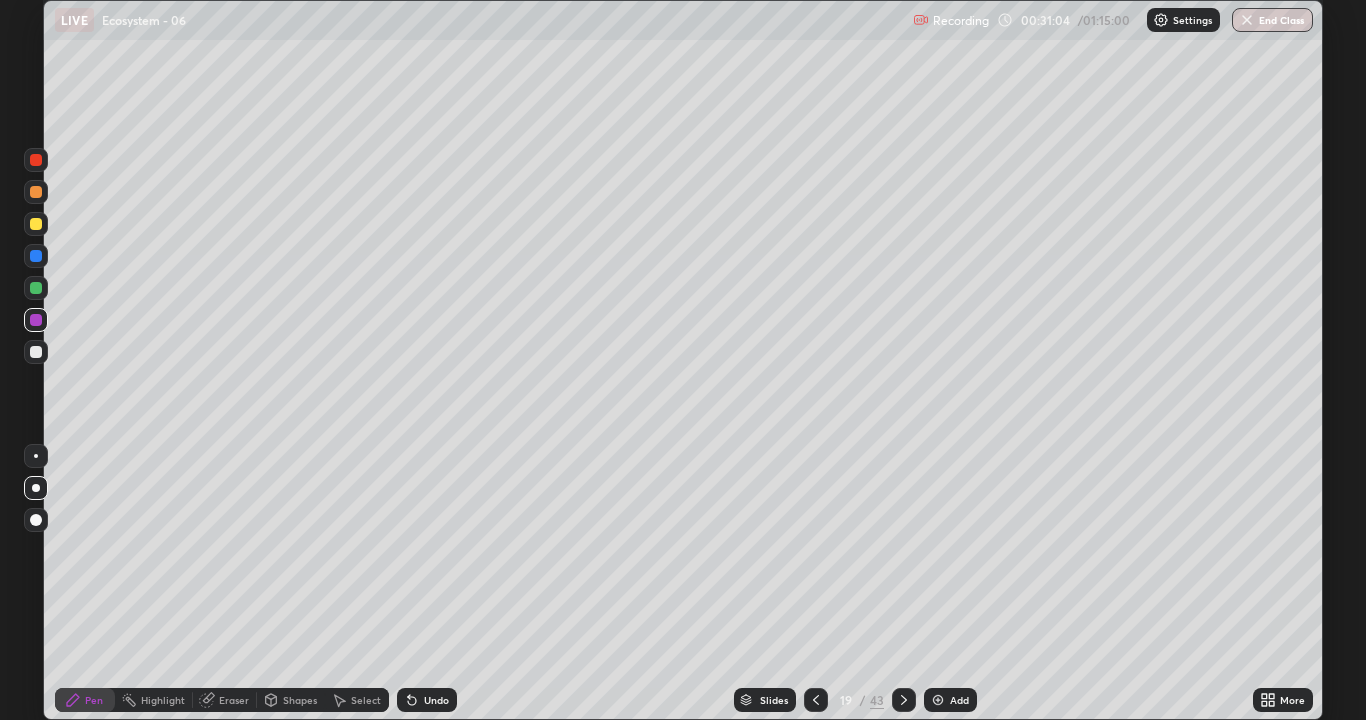 click 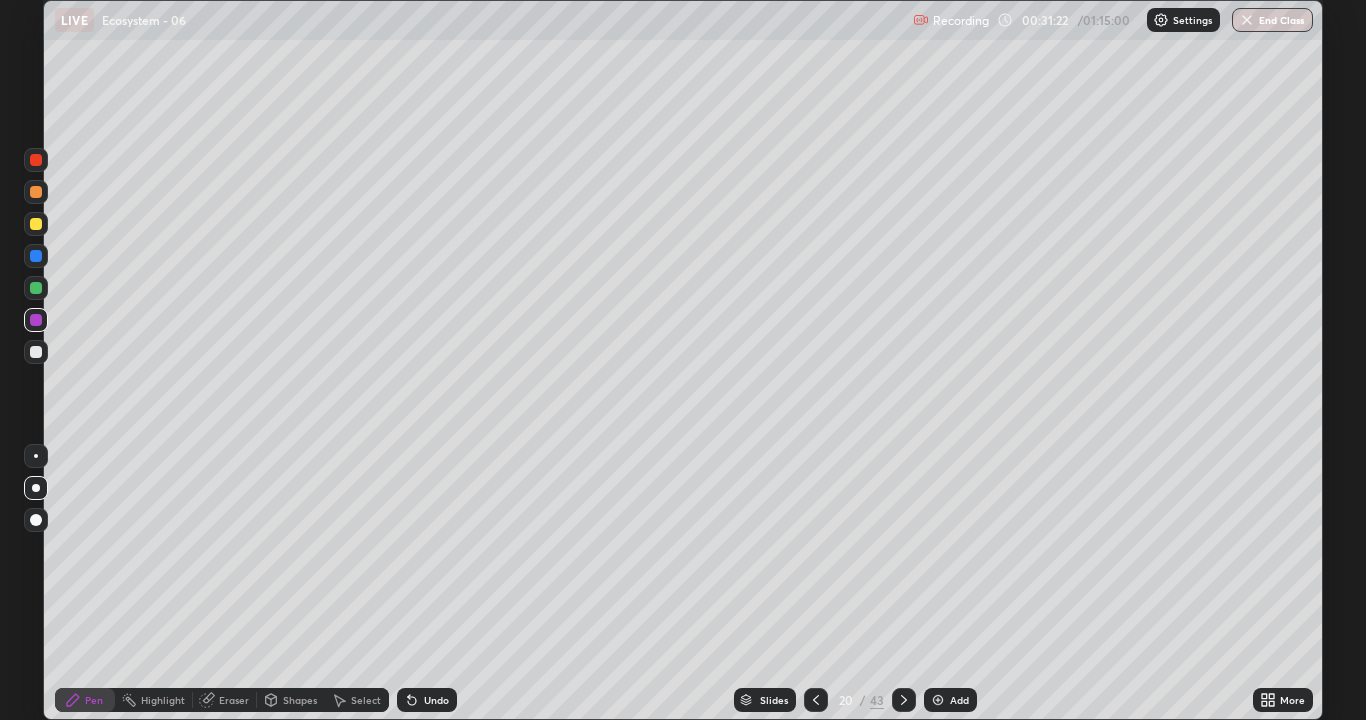 click 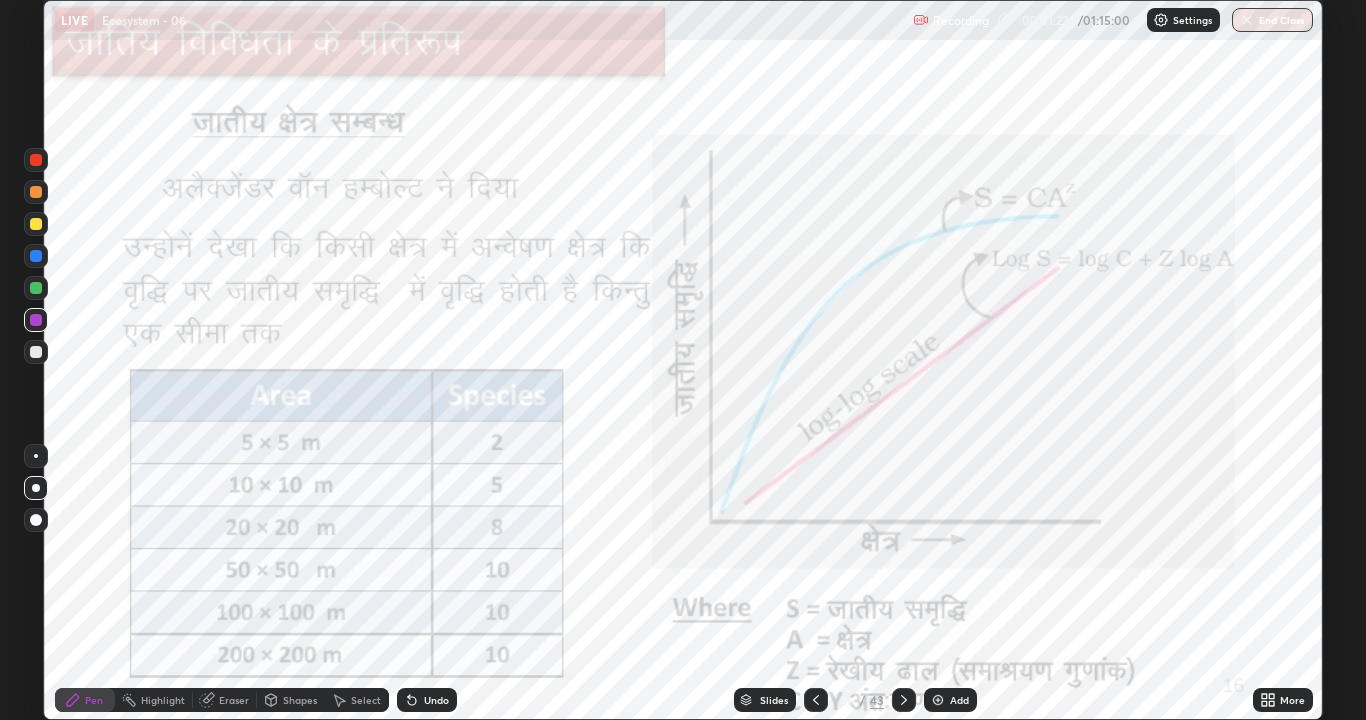 click 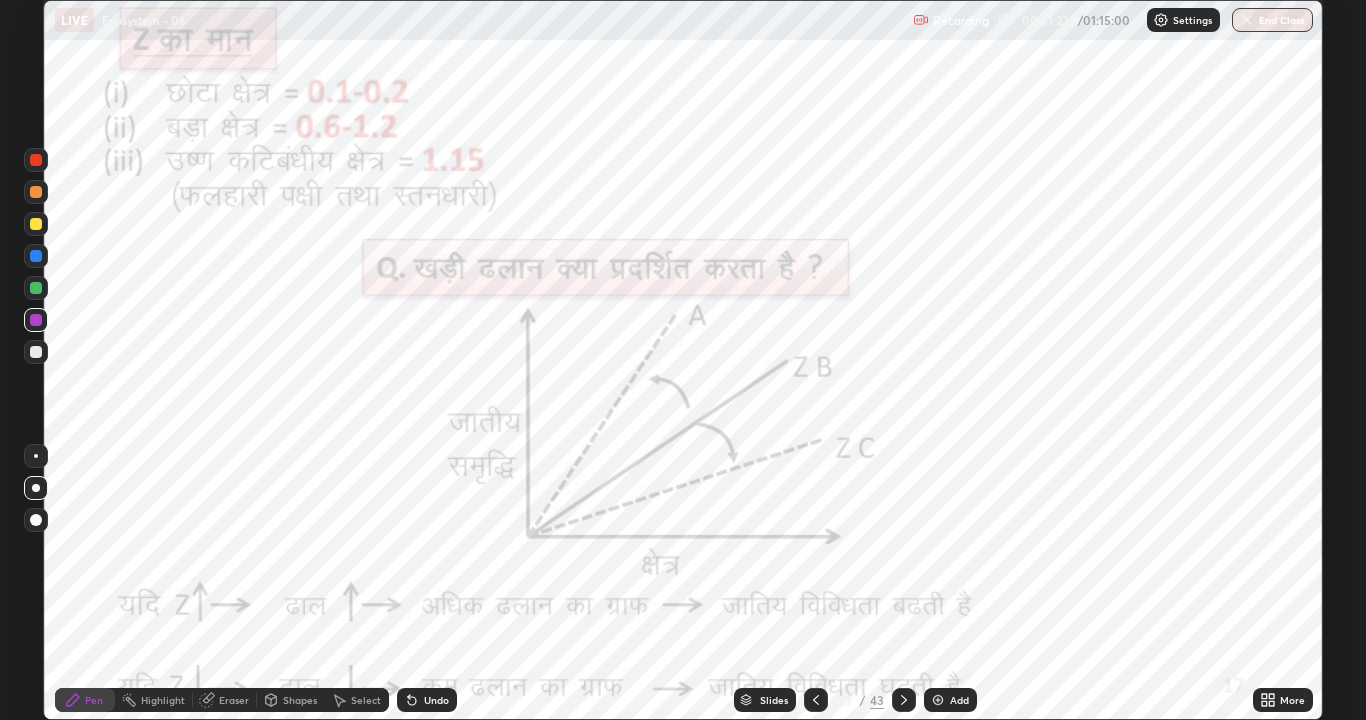 click 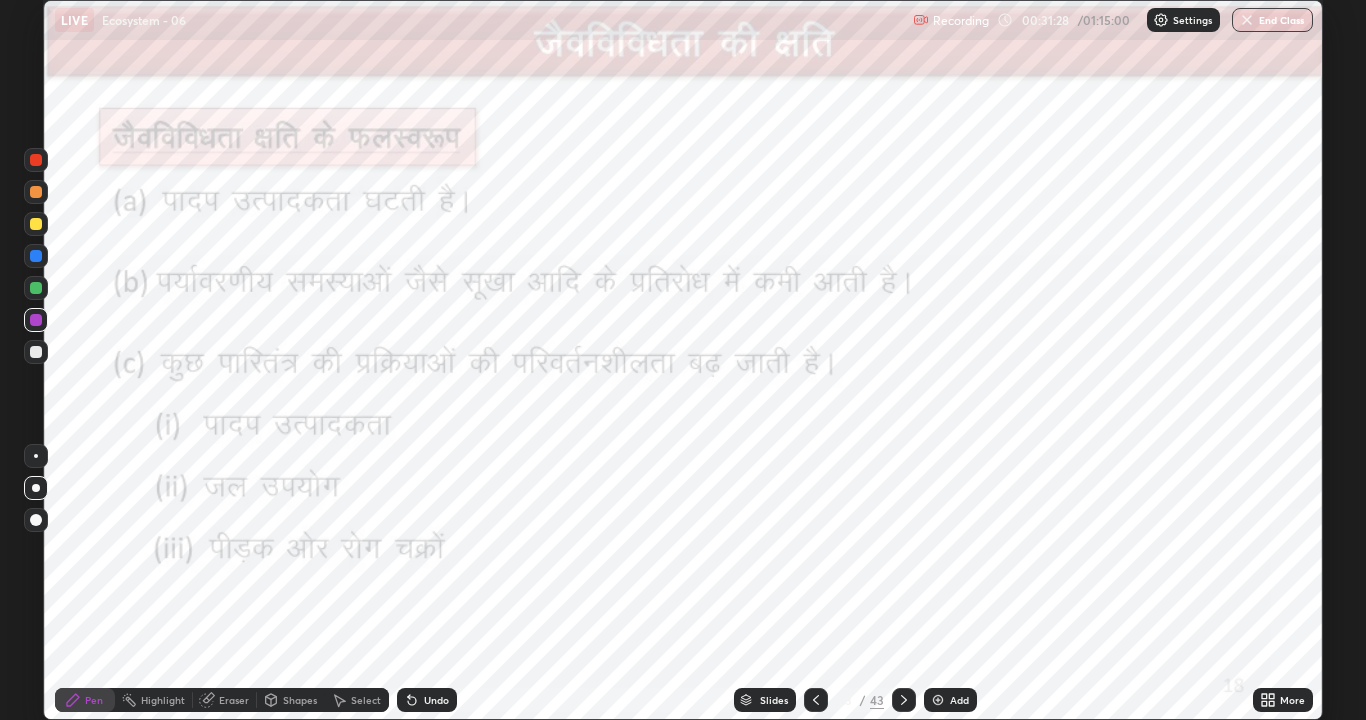click 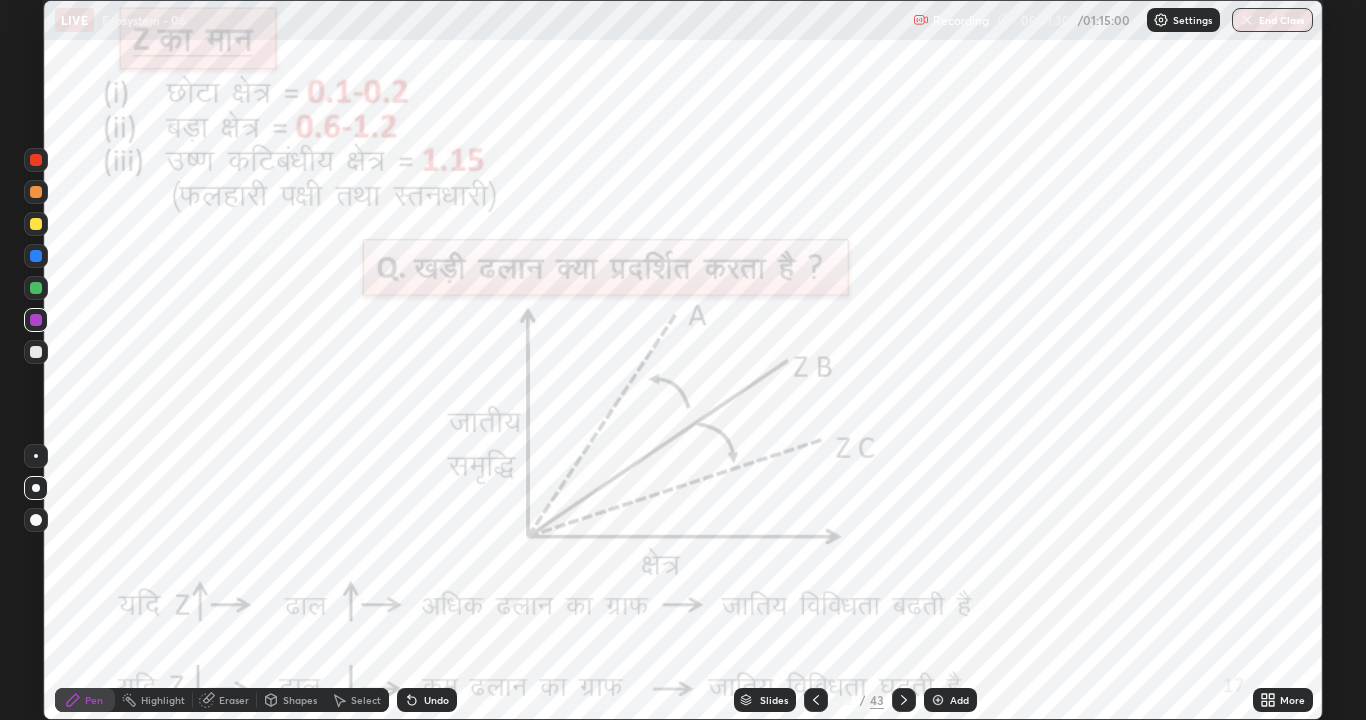 click on "Add" at bounding box center [950, 700] 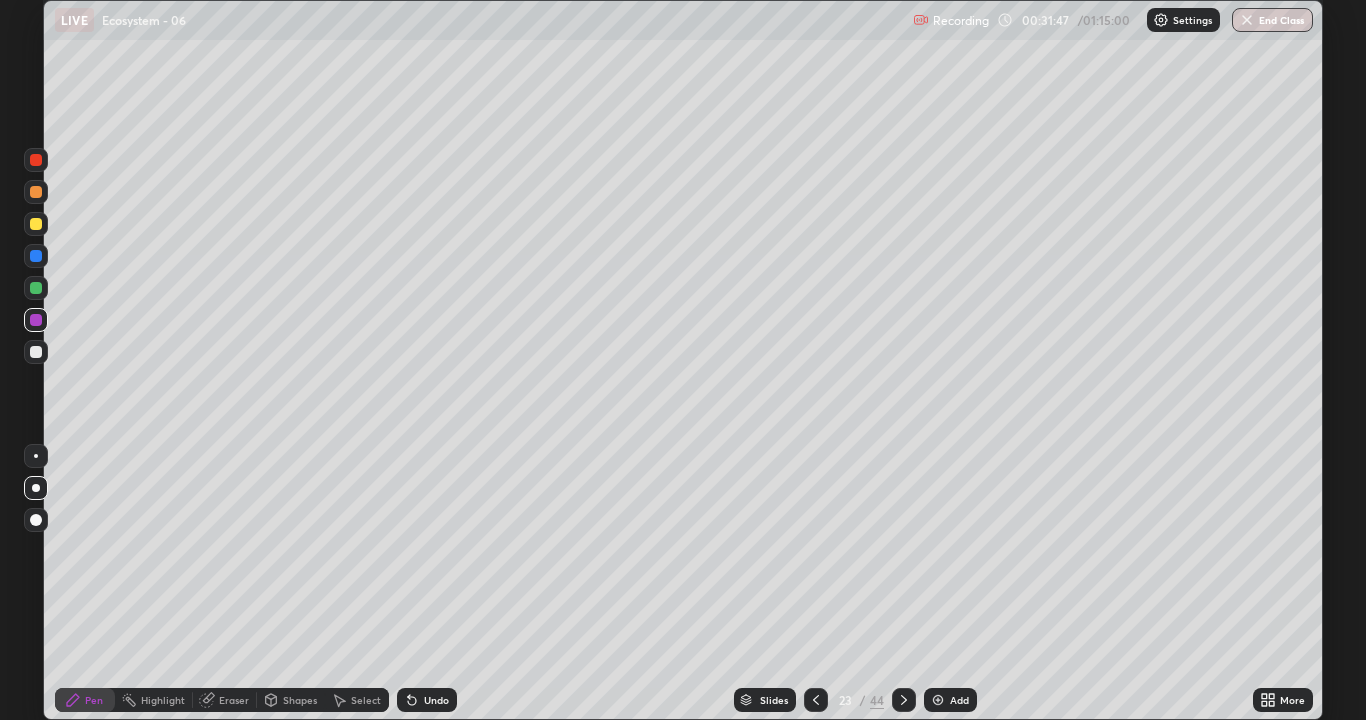 click 